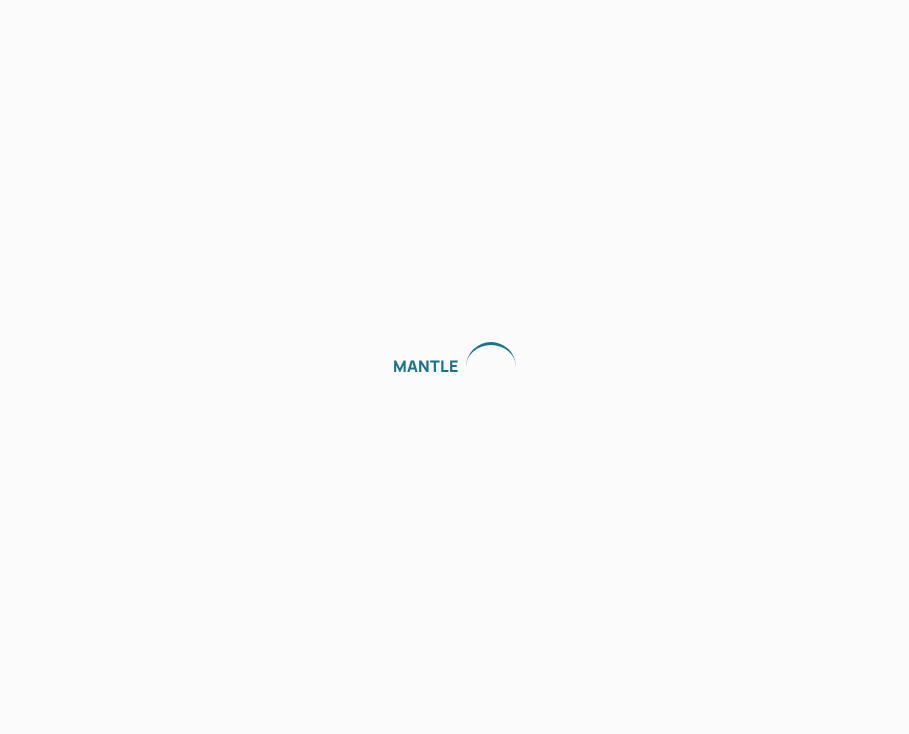 scroll, scrollTop: 0, scrollLeft: 0, axis: both 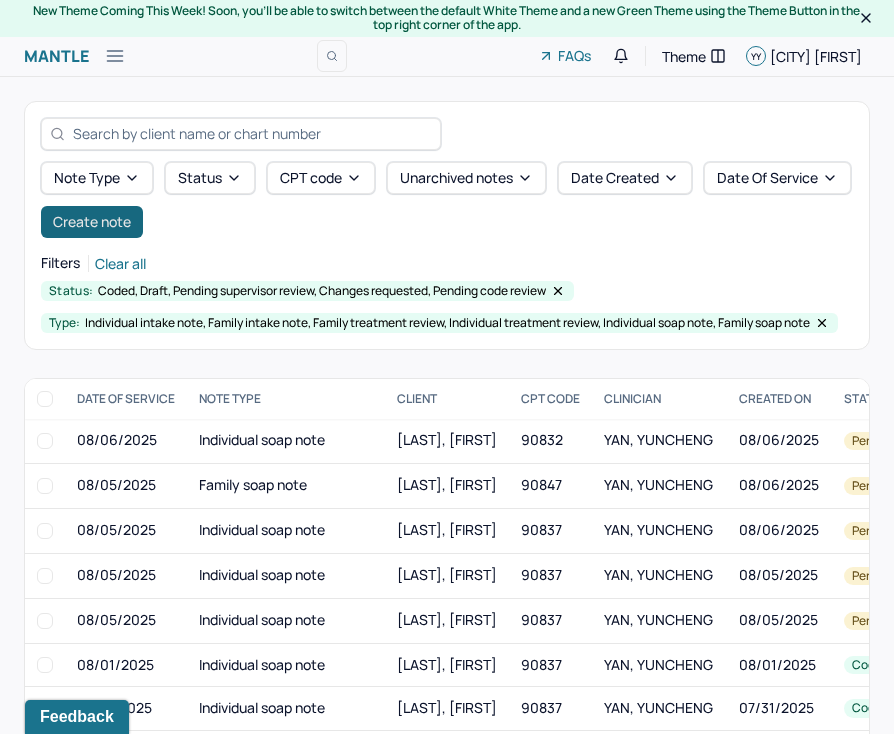 click on "Create note" at bounding box center (92, 222) 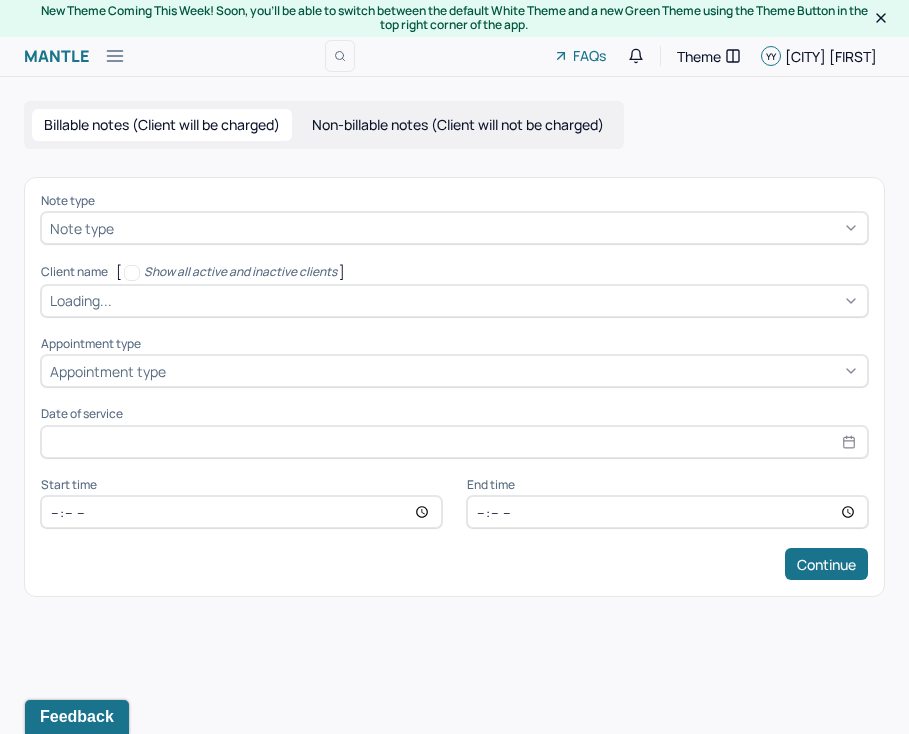 click at bounding box center [488, 228] 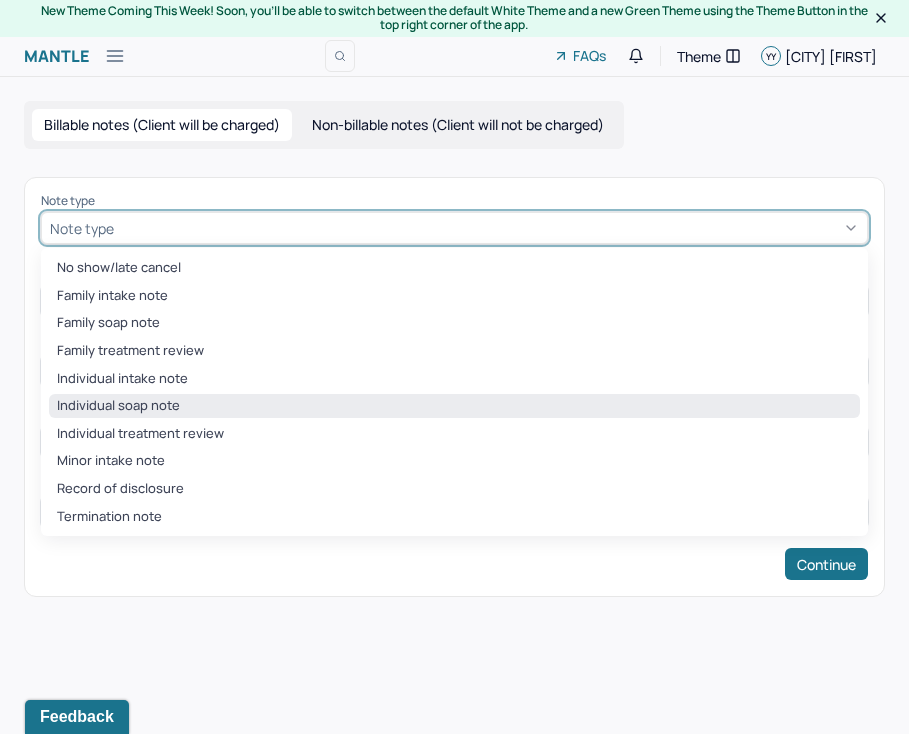 click on "Individual soap note" at bounding box center [454, 406] 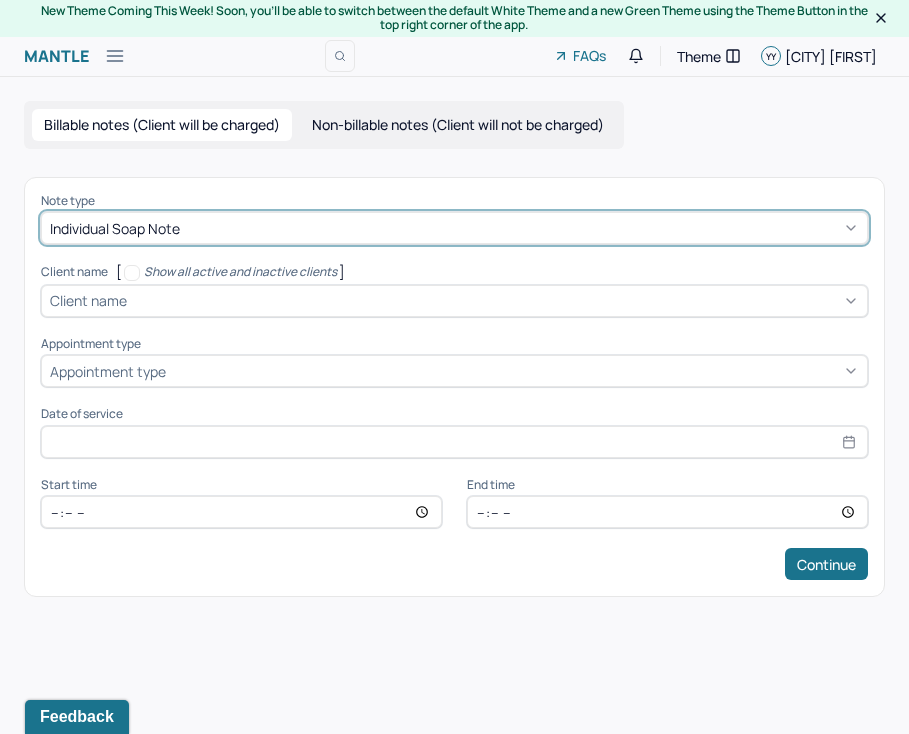 click on "Client name" at bounding box center (88, 300) 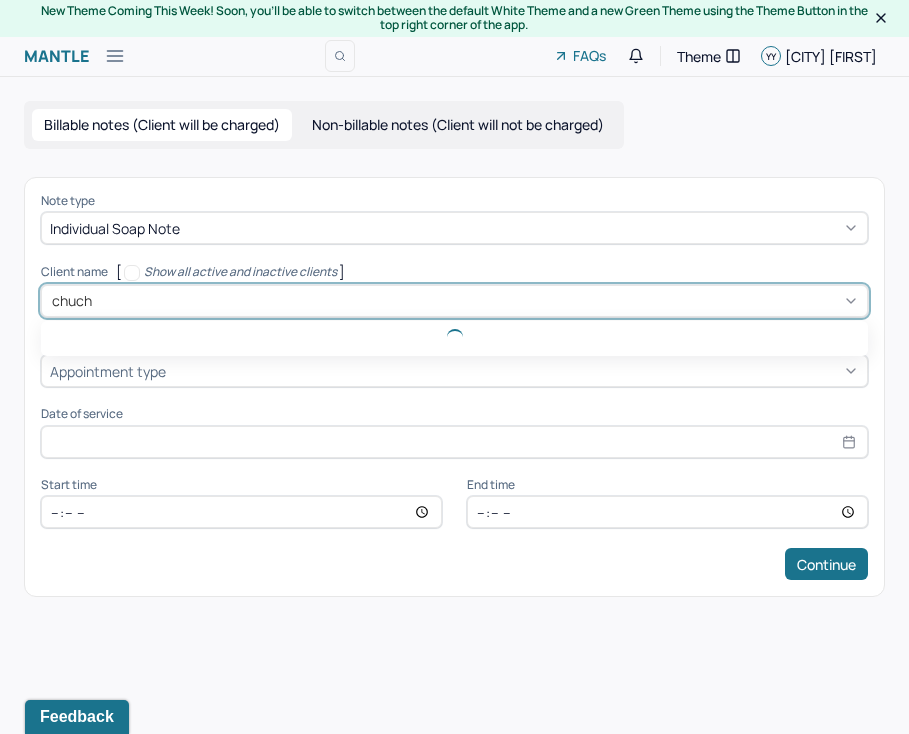 type on "[NAME]" 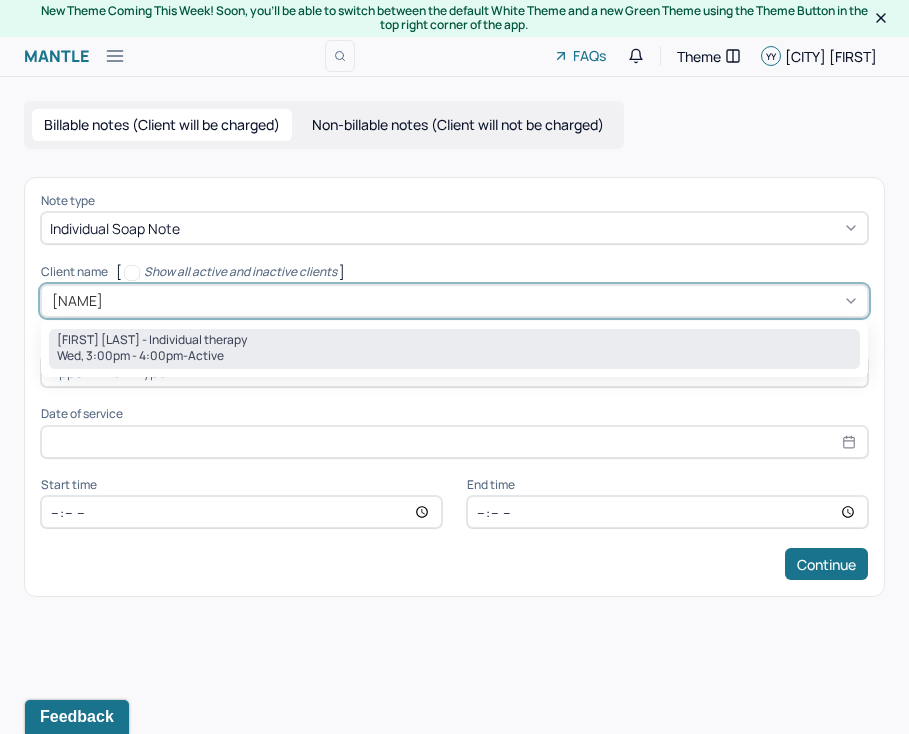 click on "[DAY], [TIME] - [TIME] - active" at bounding box center [454, 356] 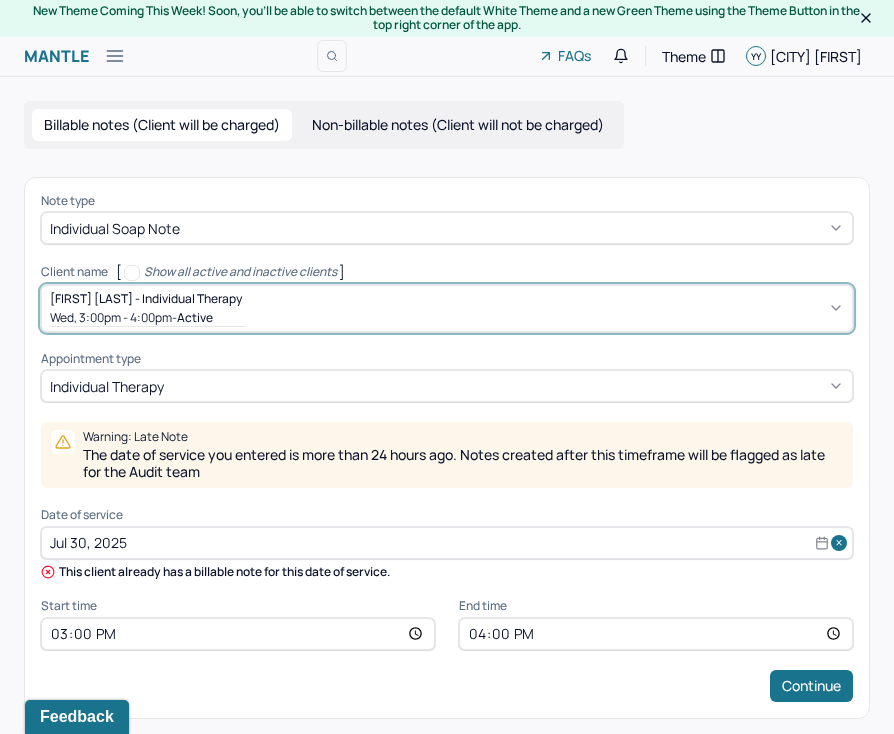 click on "Jul 30, 2025" at bounding box center (447, 543) 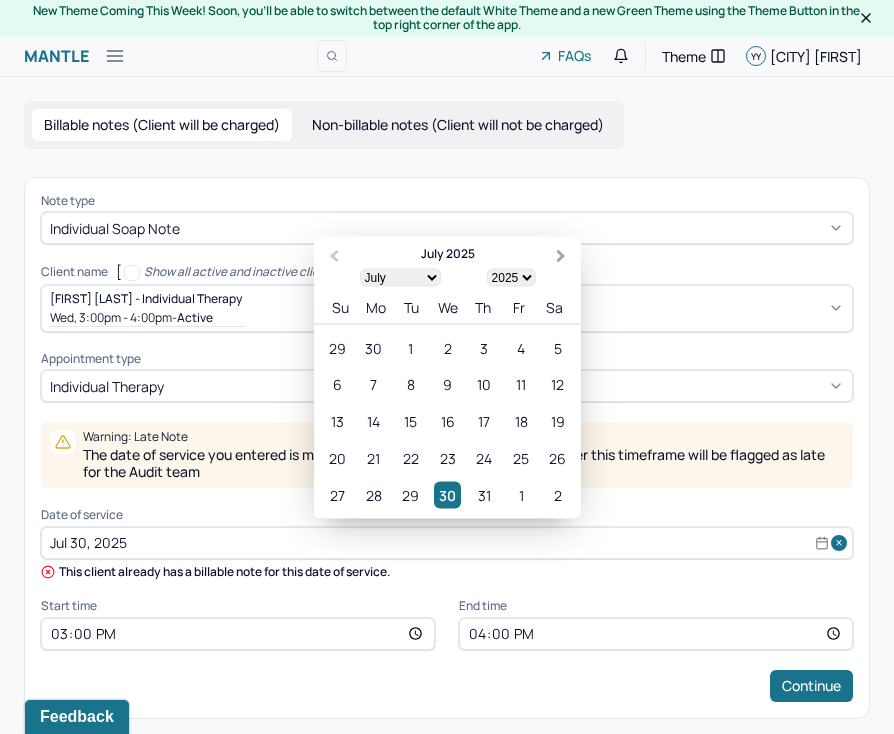 click on "Next Month" at bounding box center (561, 256) 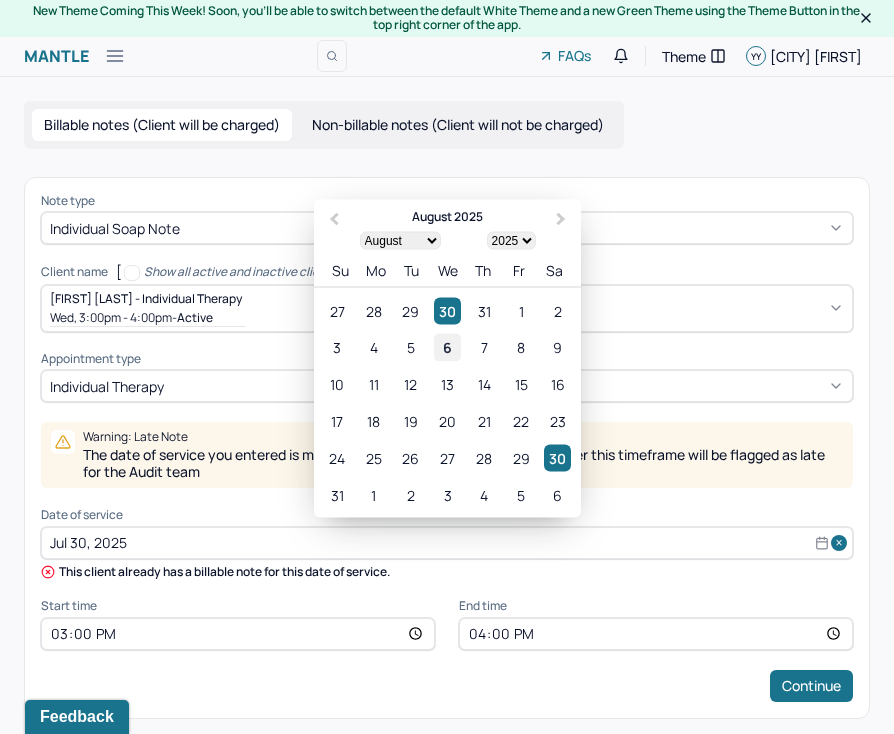 click on "6" at bounding box center [447, 347] 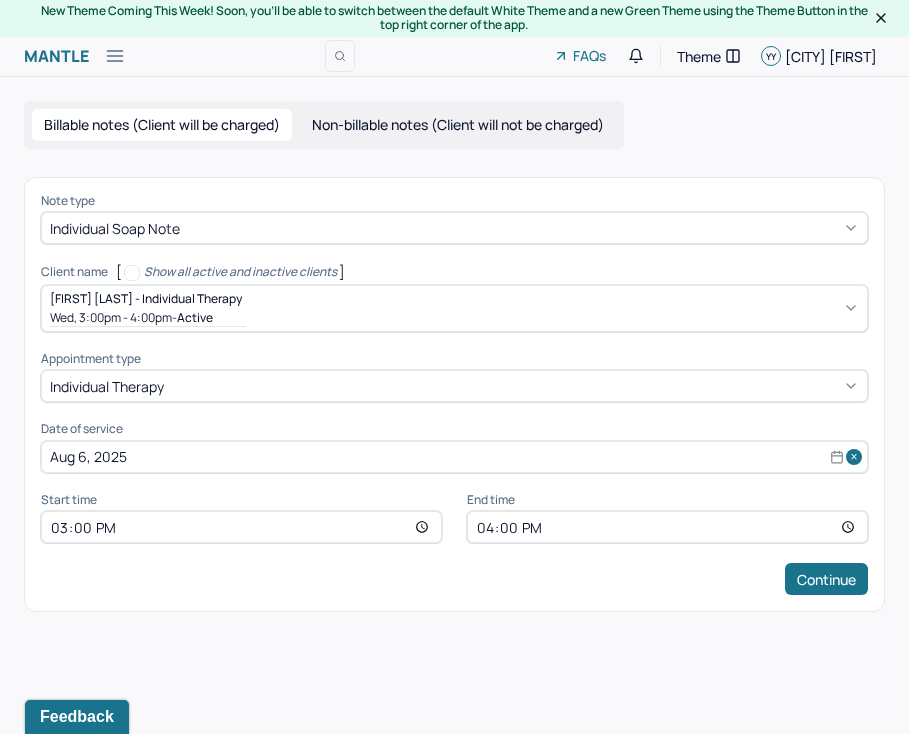 click on "Note type Individual soap note Client name [ Show all active and inactive clients ] [FIRST] [LAST] - Individual therapy Wed, 3:00pm - 4:00pm  -  active Supervisee name [FIRST] [LAST] Appointment type individual therapy Date of service Aug 6, 2025 Start time 15:00 End time 16:00 Continue" at bounding box center (454, 394) 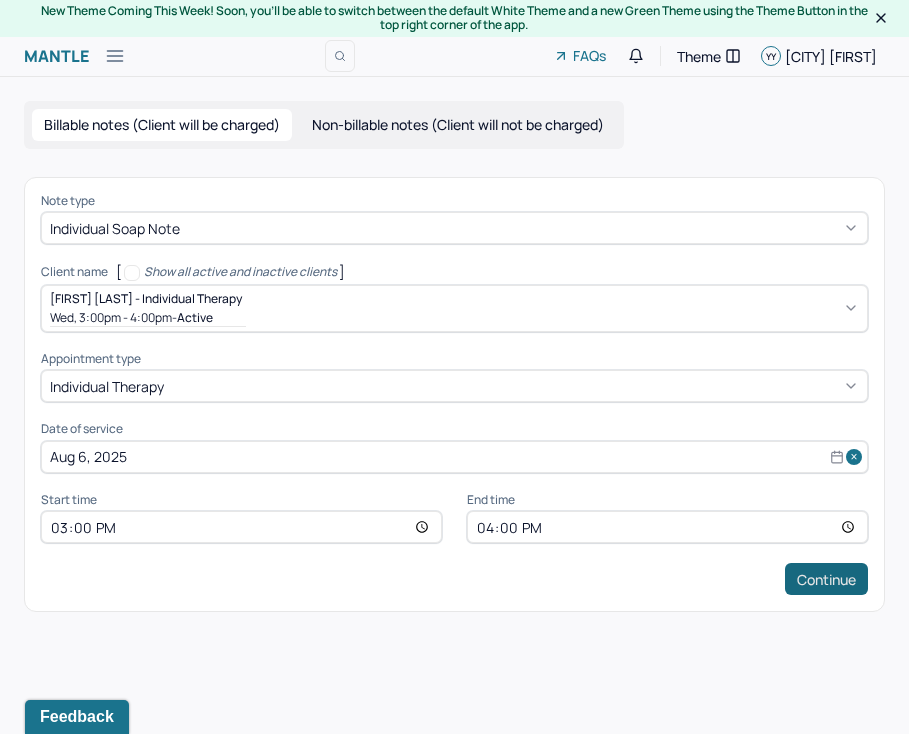 click on "Continue" at bounding box center [826, 579] 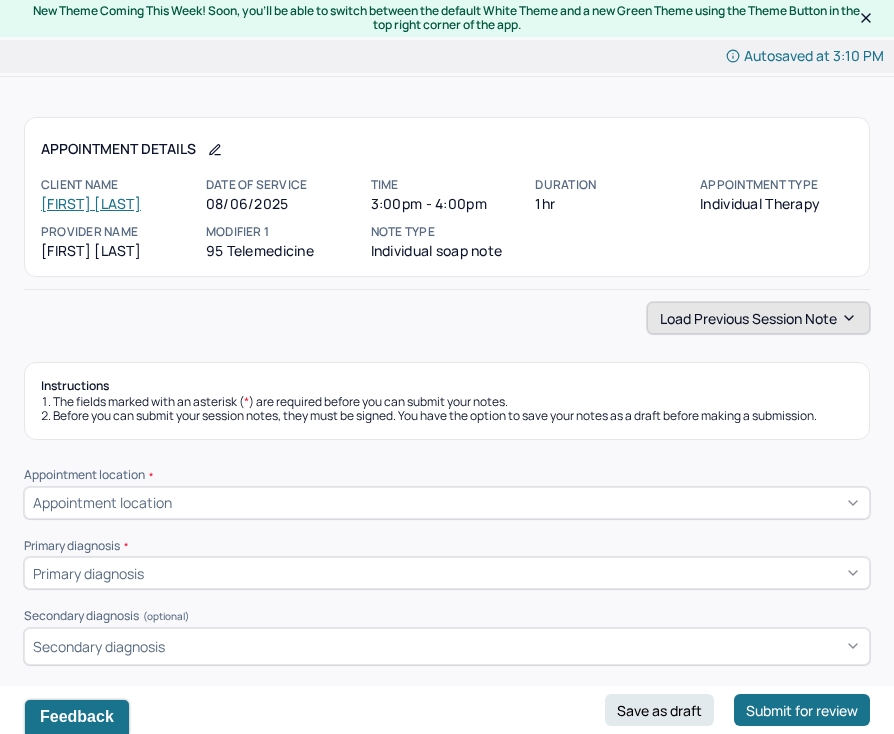 click on "Load previous session note" at bounding box center (758, 318) 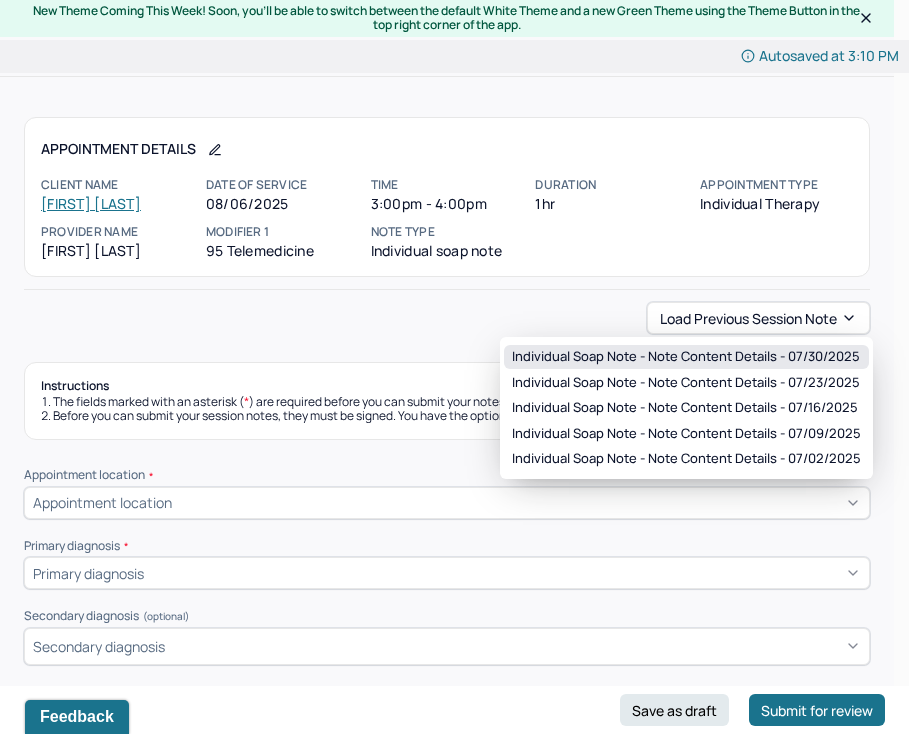 click on "Individual soap note   - Note content Details -   07/30/2025" at bounding box center (686, 357) 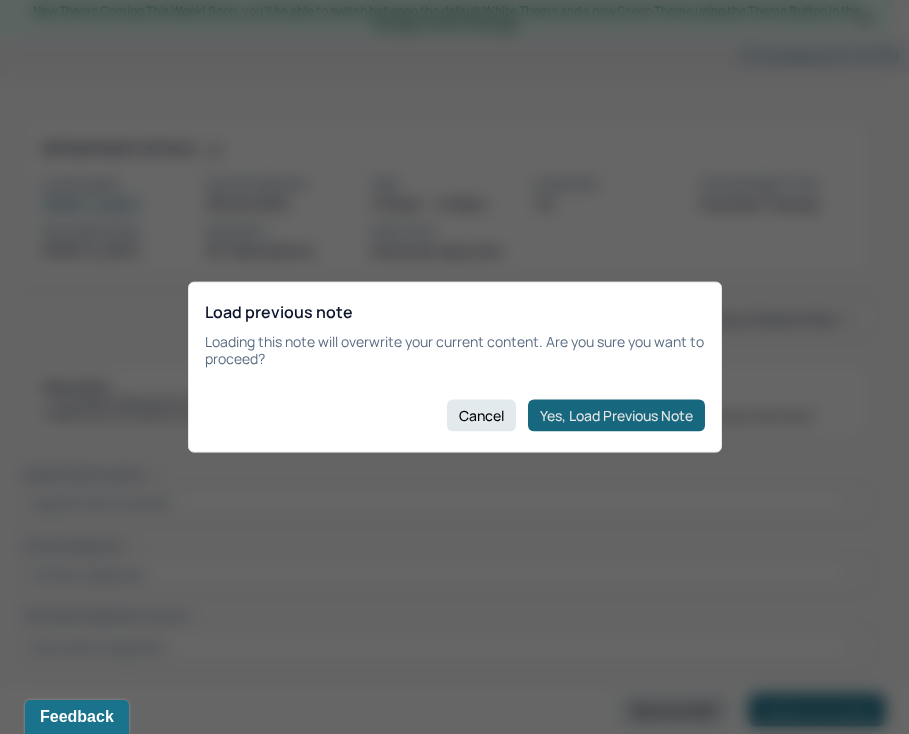 click on "Yes, Load Previous Note" at bounding box center [616, 415] 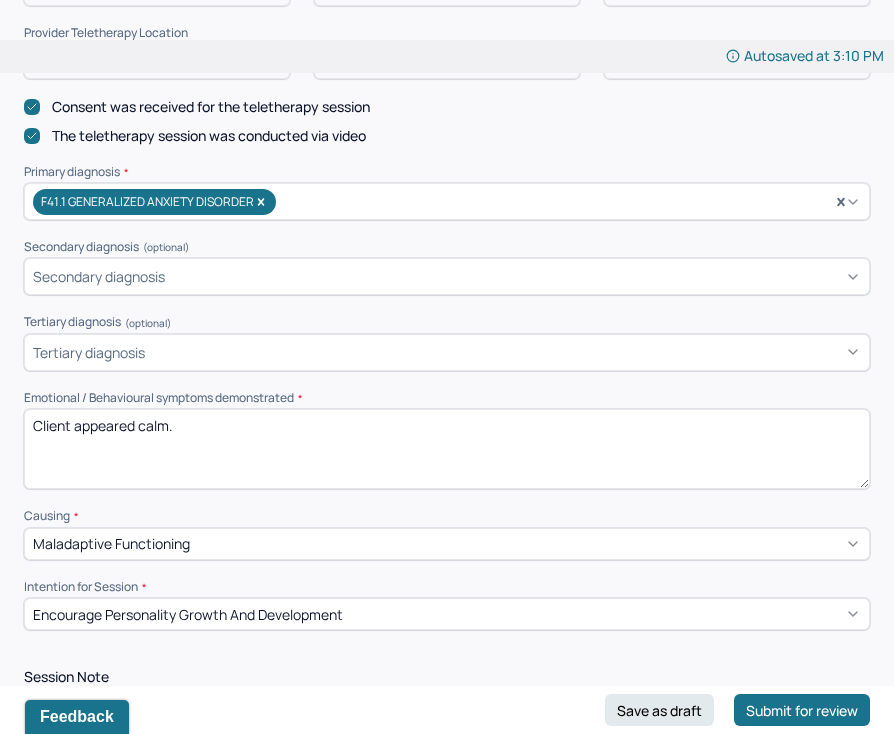 scroll, scrollTop: 588, scrollLeft: 0, axis: vertical 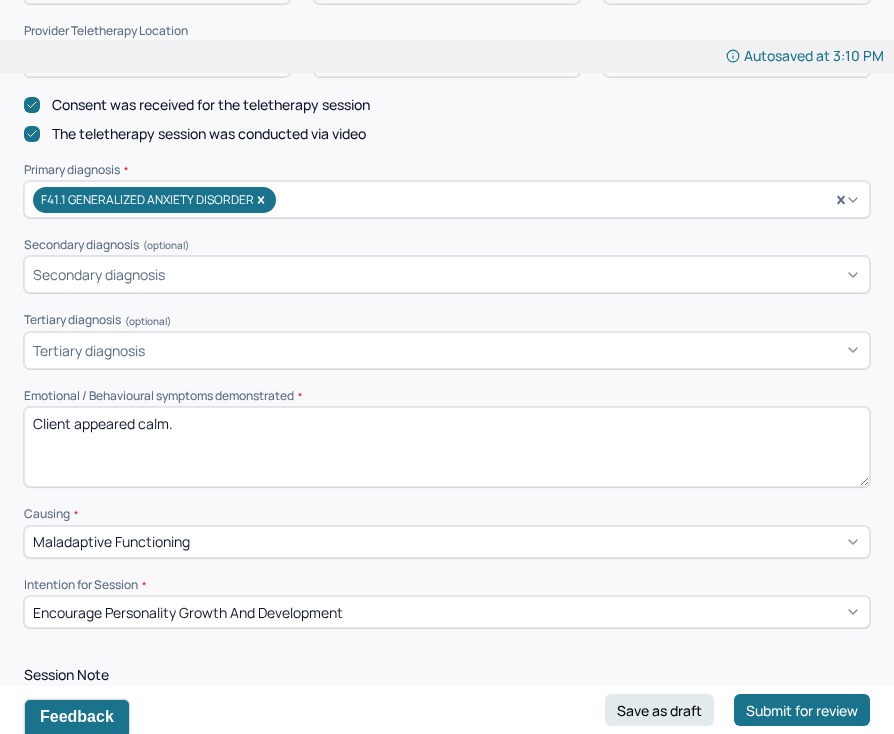 drag, startPoint x: 166, startPoint y: 419, endPoint x: 138, endPoint y: 419, distance: 28 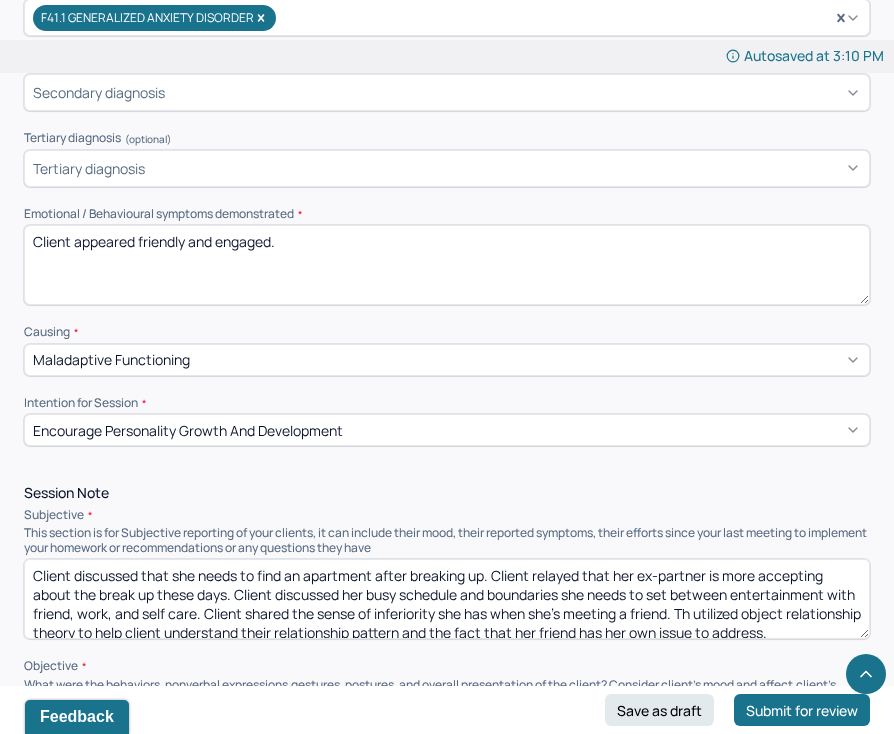 scroll, scrollTop: 769, scrollLeft: 0, axis: vertical 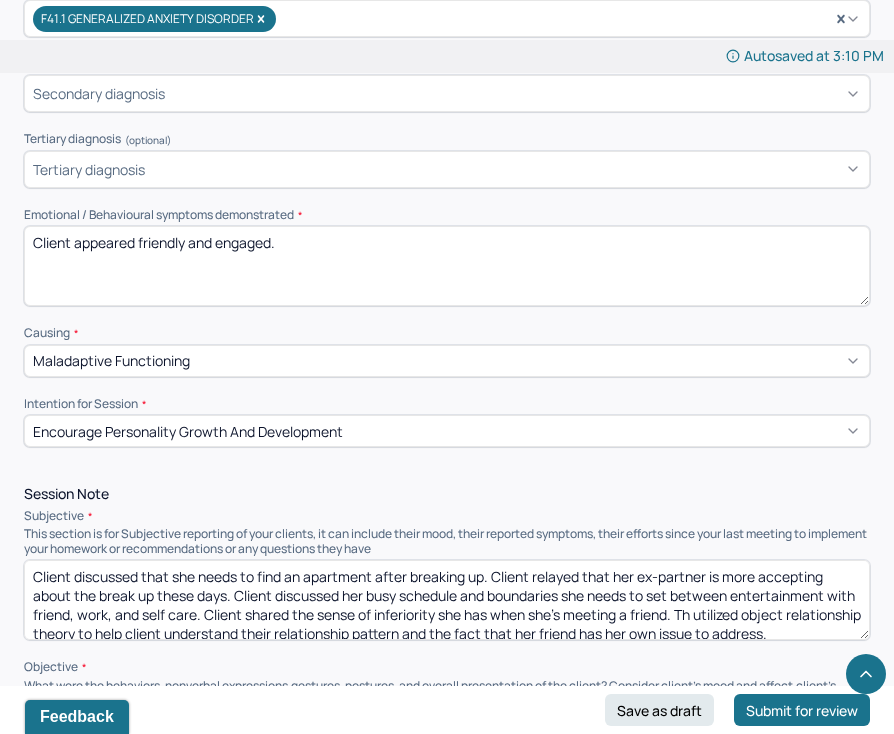 type on "Client appeared friendly and engaged." 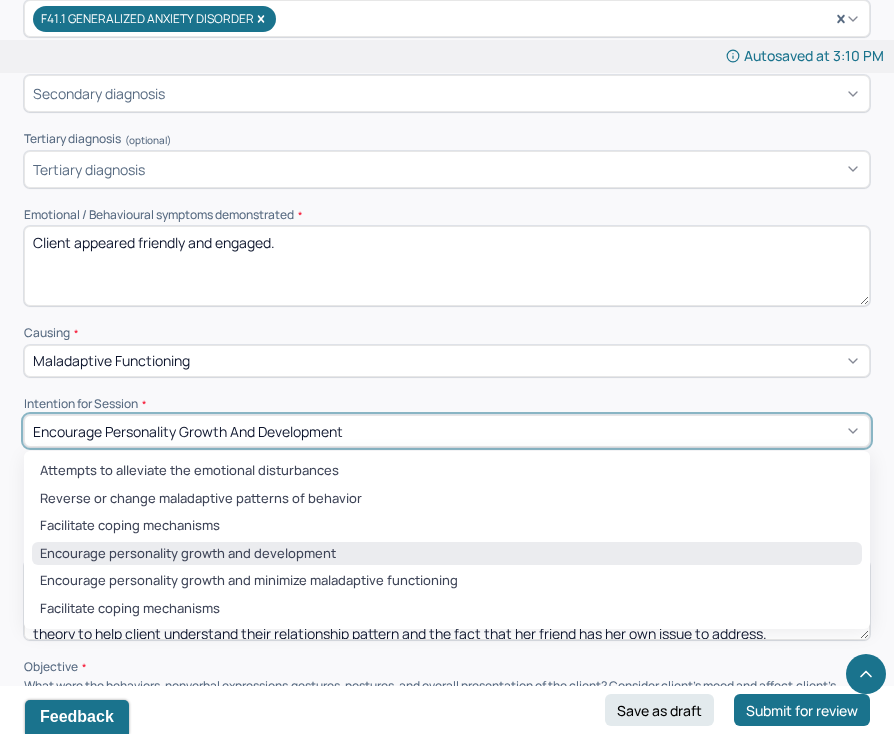 click on "Encourage personality growth and development" at bounding box center [188, 431] 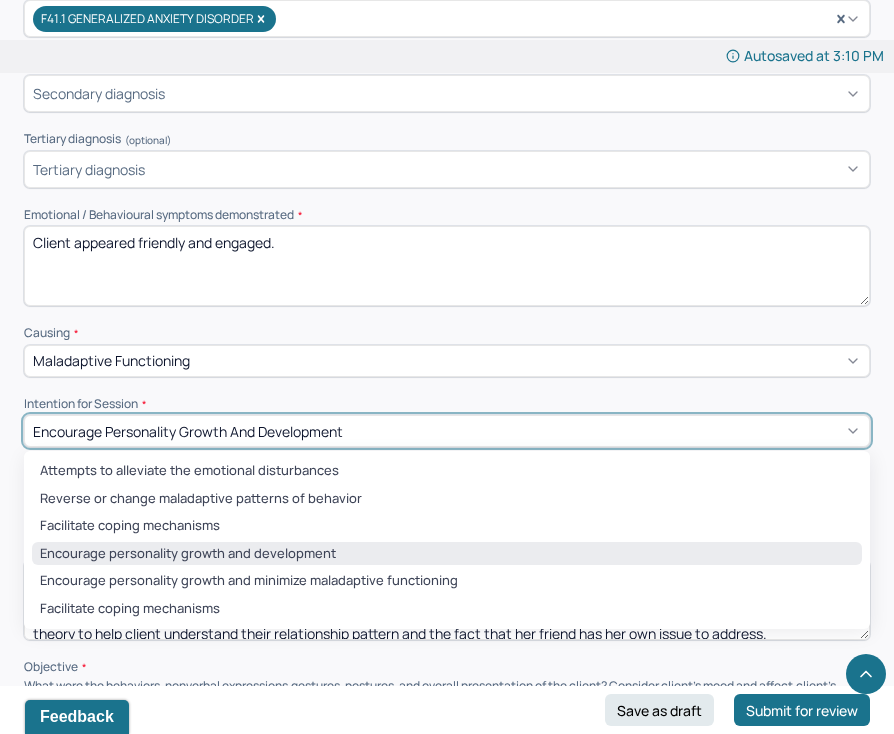 click on "Appointment location * Teletherapy Client Teletherapy Location here Home Office Other Provider Teletherapy Location Home Office Other Consent was received for the teletherapy session The teletherapy session was conducted via video Primary diagnosis * F41.1 GENERALIZED ANXIETY DISORDER Secondary diagnosis (optional) Secondary diagnosis Tertiary diagnosis (optional) Tertiary diagnosis Emotional / Behavioural symptoms demonstrated * Client appeared friendly and engaged. Causing * Maladaptive Functioning Intention for Session * Encourage personality growth and development selected, 4 of 6. 6 results available. Use Up and Down to choose options, press Enter to select the currently focused option, press Escape to exit the menu, press Tab to select the option and exit the menu. Encourage personality growth and development Attempts to alleviate the emotional disturbances Reverse or change maladaptive patterns of behavior Facilitate coping mechanisms Encourage personality growth and development" at bounding box center [447, 73] 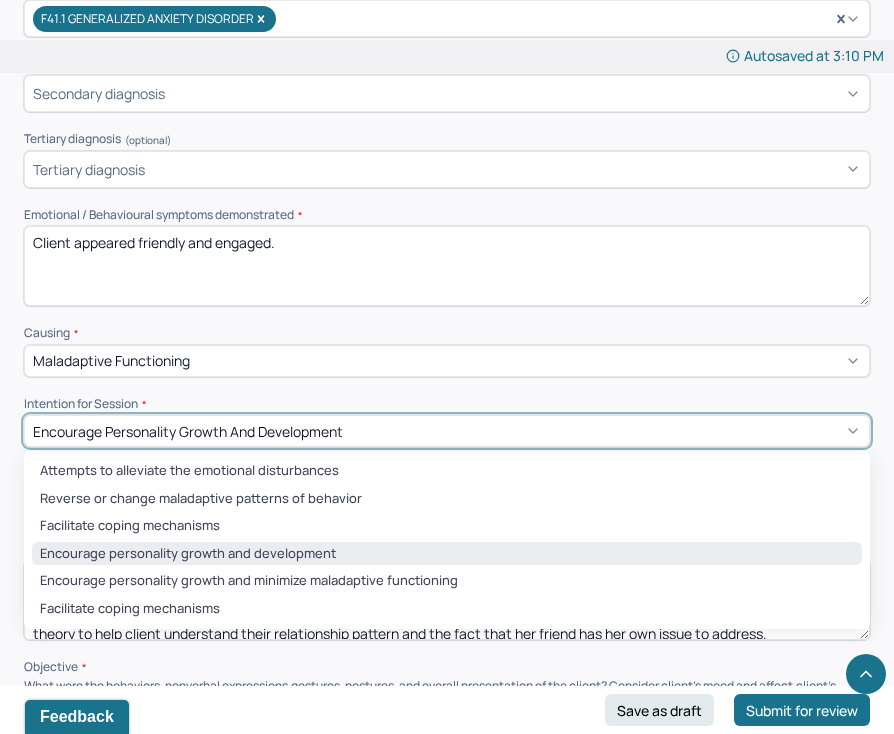 click on "Encourage personality growth and development" at bounding box center (447, 431) 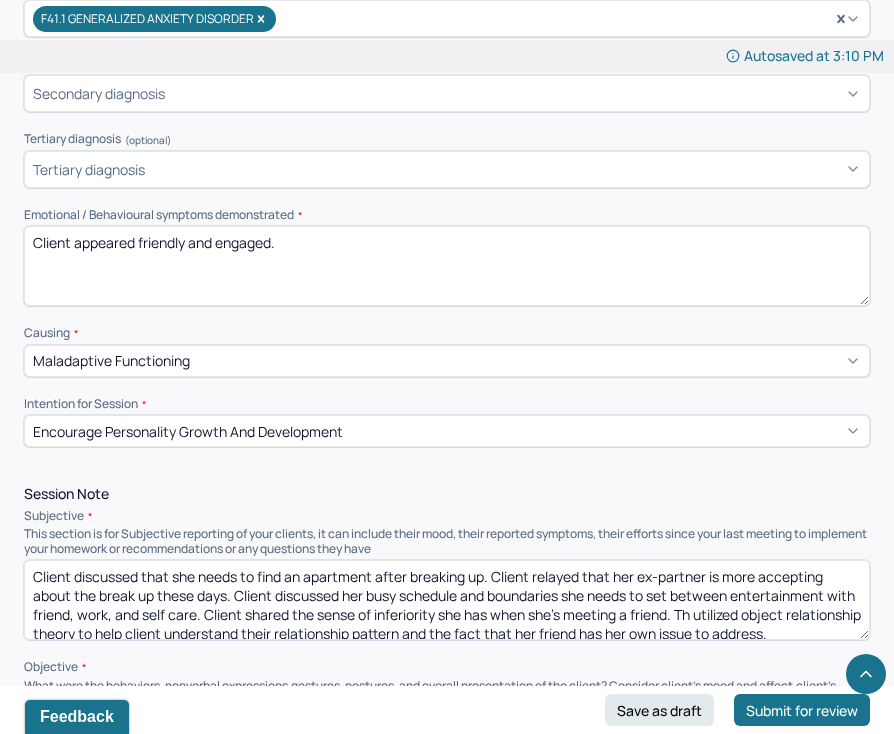 click on "Appointment location * Teletherapy Client Teletherapy Location here Home Office Other Provider Teletherapy Location Home Office Other Consent was received for the teletherapy session The teletherapy session was conducted via video Primary diagnosis * F41.1 GENERALIZED ANXIETY DISORDER Secondary diagnosis (optional) Secondary diagnosis Tertiary diagnosis (optional) Tertiary diagnosis Emotional / Behavioural symptoms demonstrated * Client appeared friendly and engaged. Causing * Maladaptive Functioning Intention for Session * Encourage personality growth and development" at bounding box center [447, 73] 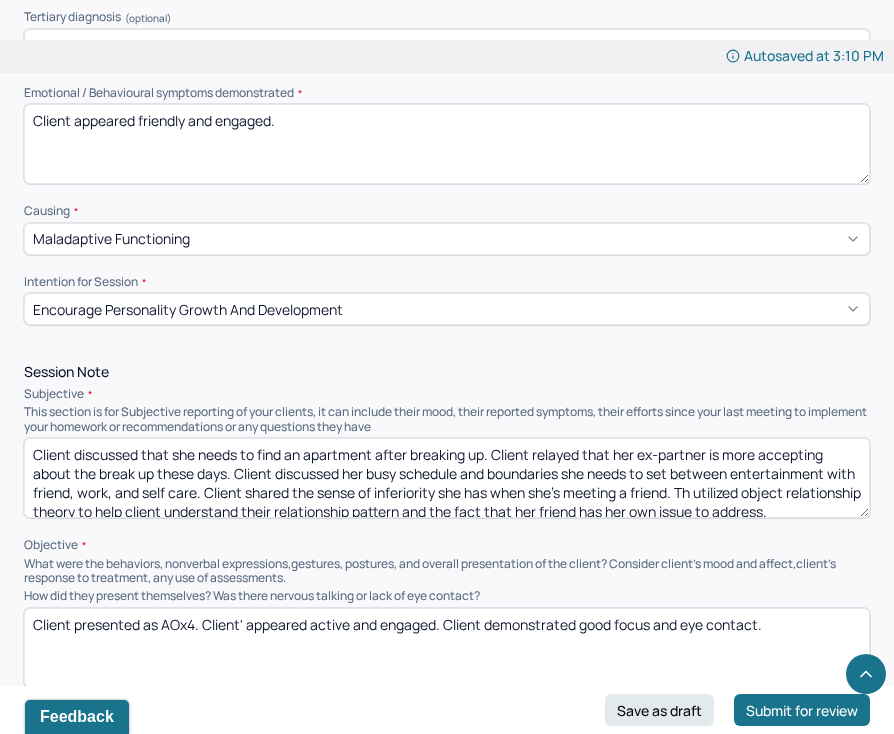 scroll, scrollTop: 893, scrollLeft: 0, axis: vertical 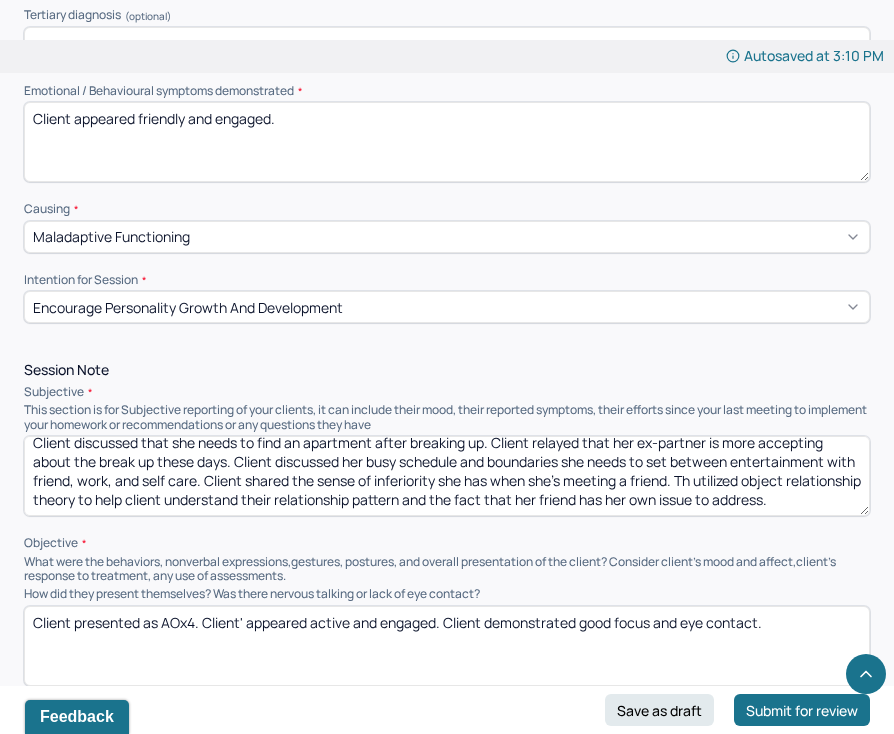 drag, startPoint x: 72, startPoint y: 439, endPoint x: 119, endPoint y: 525, distance: 98.005104 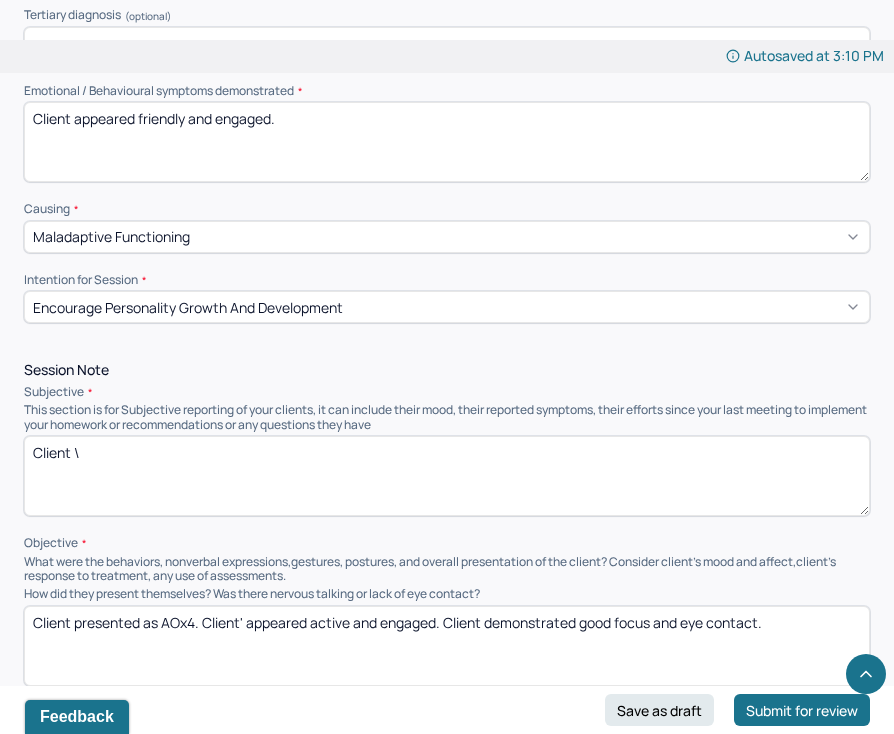 scroll, scrollTop: 0, scrollLeft: 0, axis: both 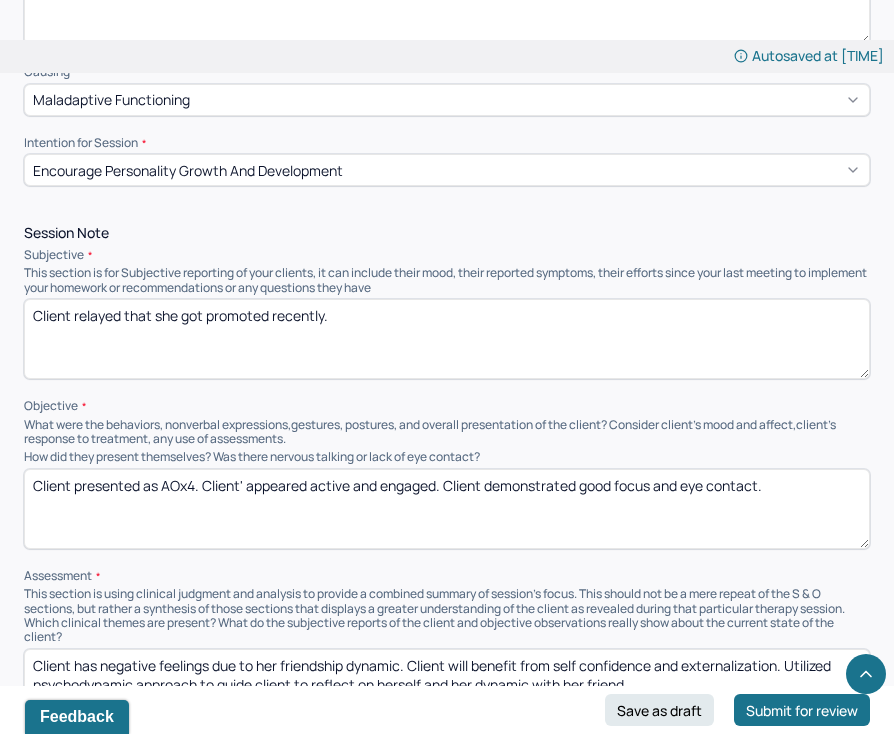 type on "Client relayed that she got promoted recently." 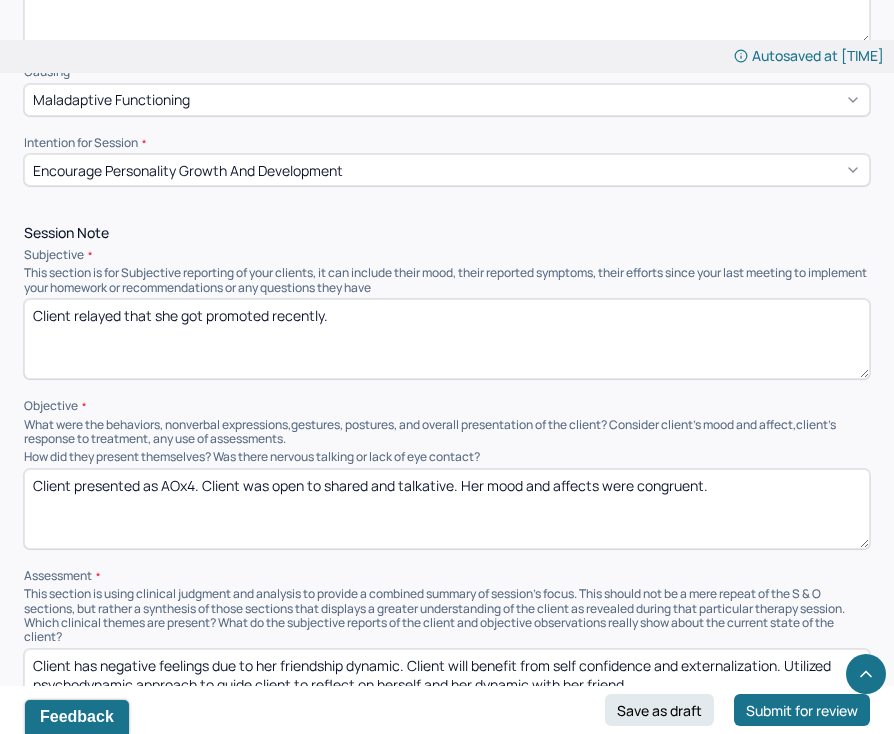 type on "Client presented as AOx4. Client was open to shared and talkative. Her mood and affects were congruent." 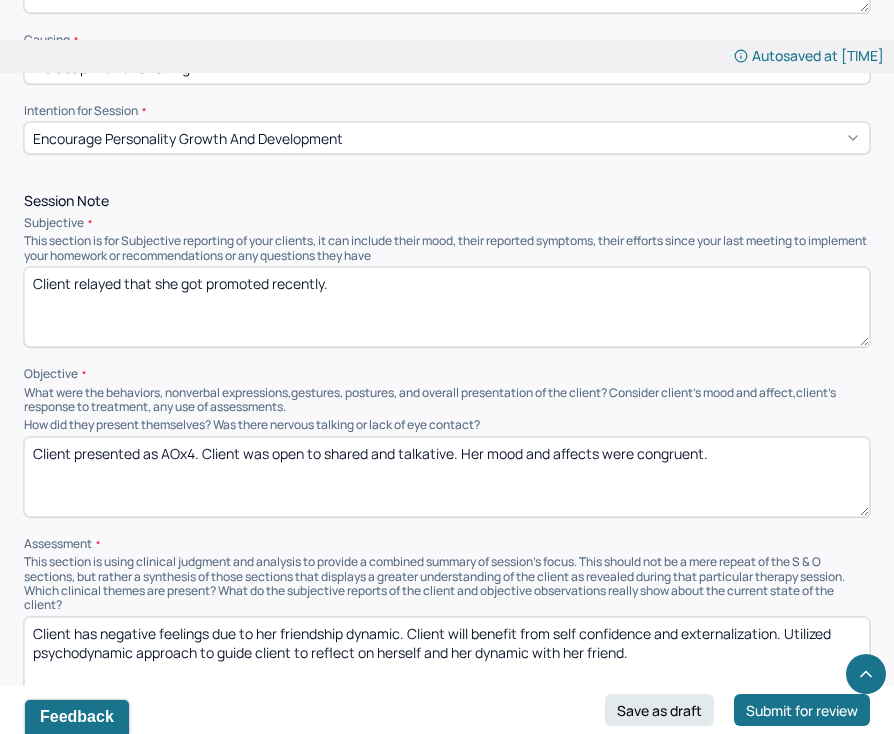 scroll, scrollTop: 1108, scrollLeft: 0, axis: vertical 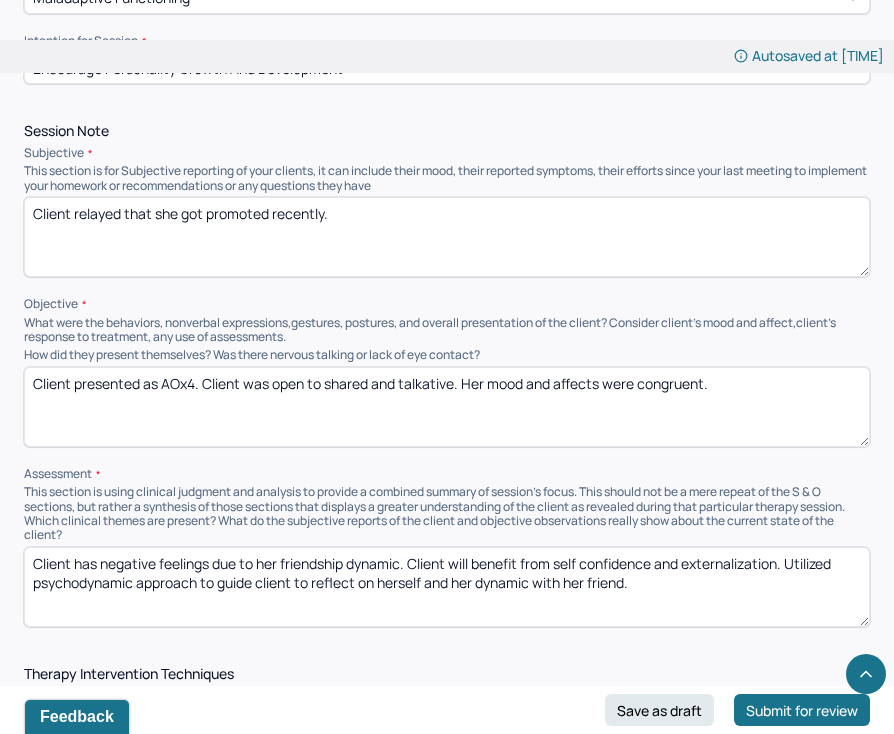 click on "Client relayed that she got promoted recently." at bounding box center [447, 237] 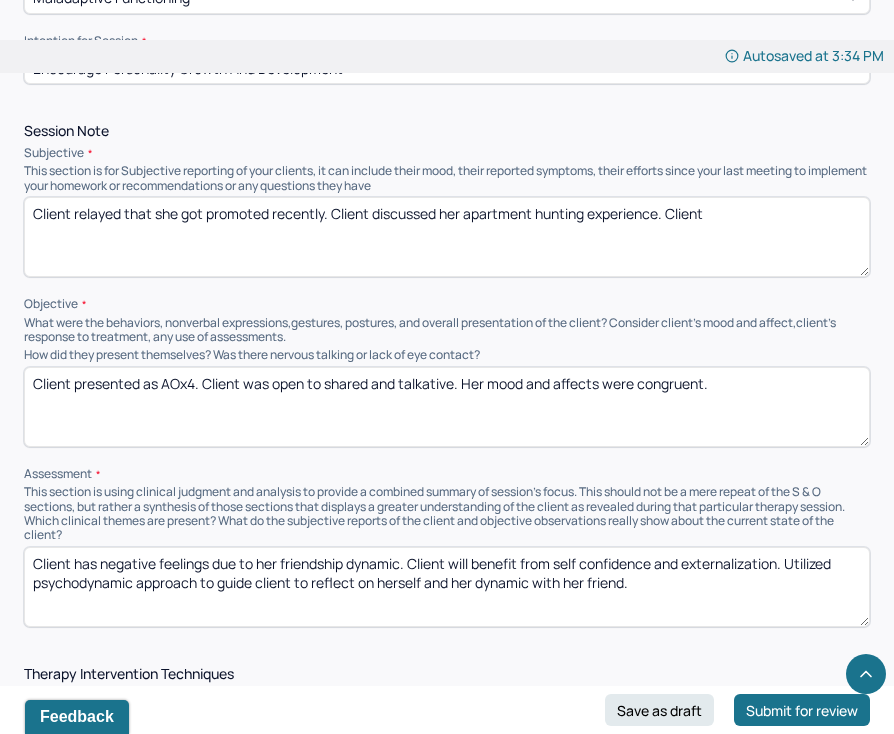type on "Client relayed that she got promoted recently. Client discussed her apartment hunting experience. Client" 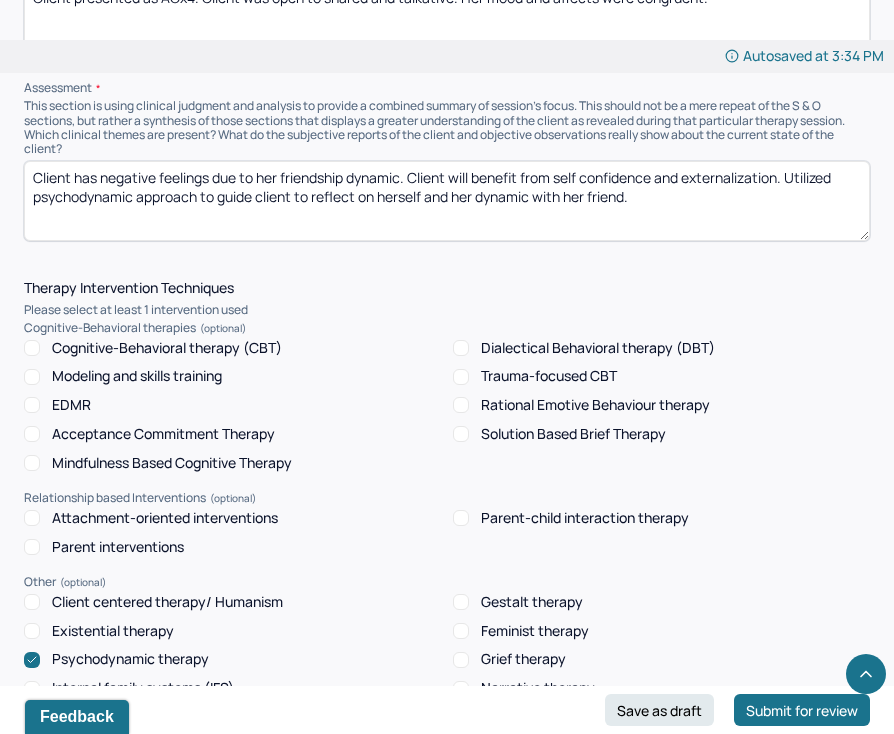 scroll, scrollTop: 1518, scrollLeft: 0, axis: vertical 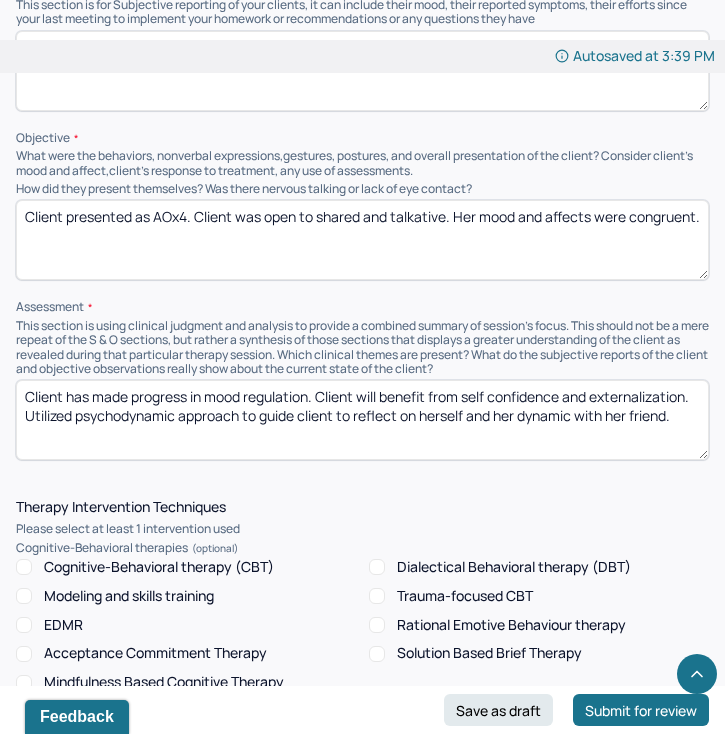 type on "Client has made progress in mood regulation. Client will benefit from self confidence and externalization. Utilized psychodynamic approach to guide client to reflect on herself and her dynamic with her friend." 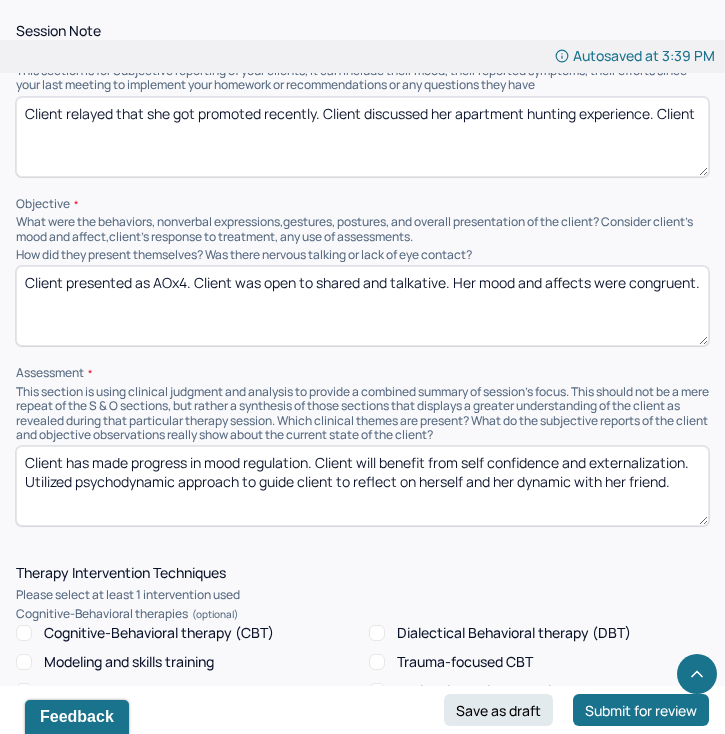 scroll, scrollTop: 1456, scrollLeft: 0, axis: vertical 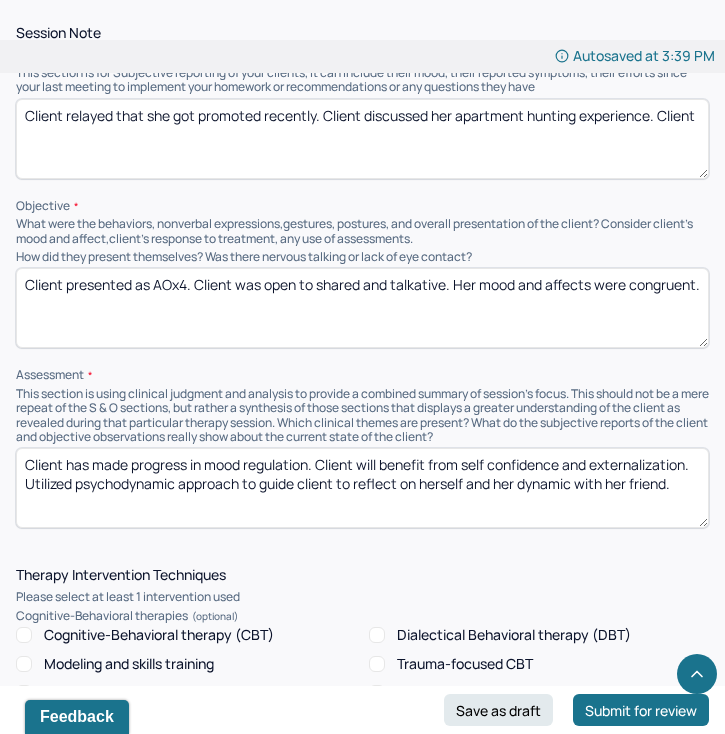 click on "Client relayed that she got promoted recently. Client discussed her apartment hunting experience. Client" at bounding box center [362, 139] 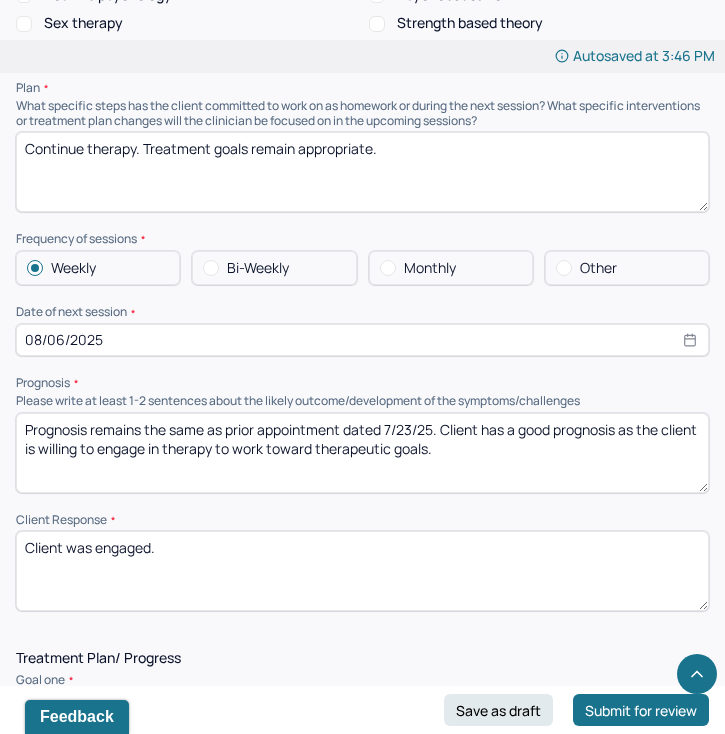 scroll, scrollTop: 2537, scrollLeft: 0, axis: vertical 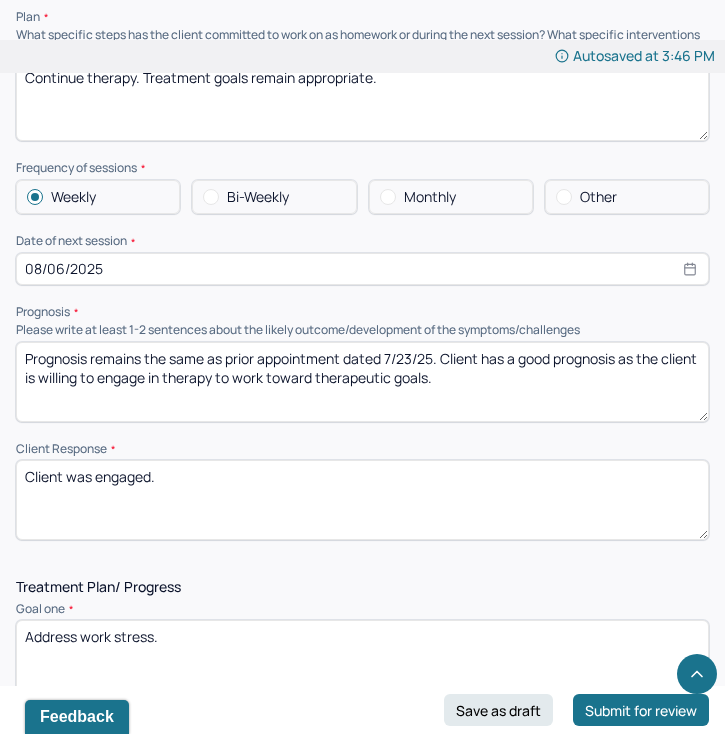 type on "Client relayed that she got promoted recently. Client discussed her apartment hunting experience. Client discussed how to proceed with her break up and ending up the previous relationship." 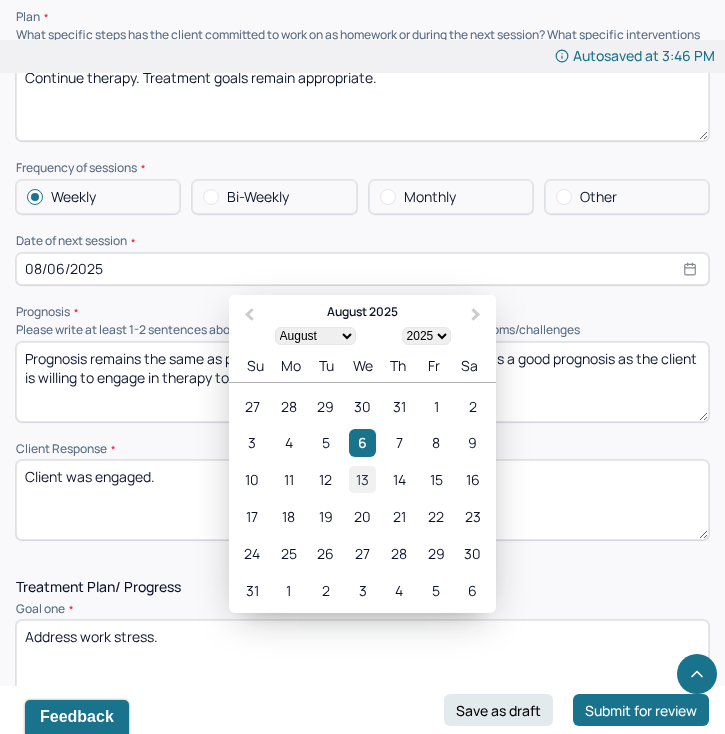 click on "13" at bounding box center (362, 479) 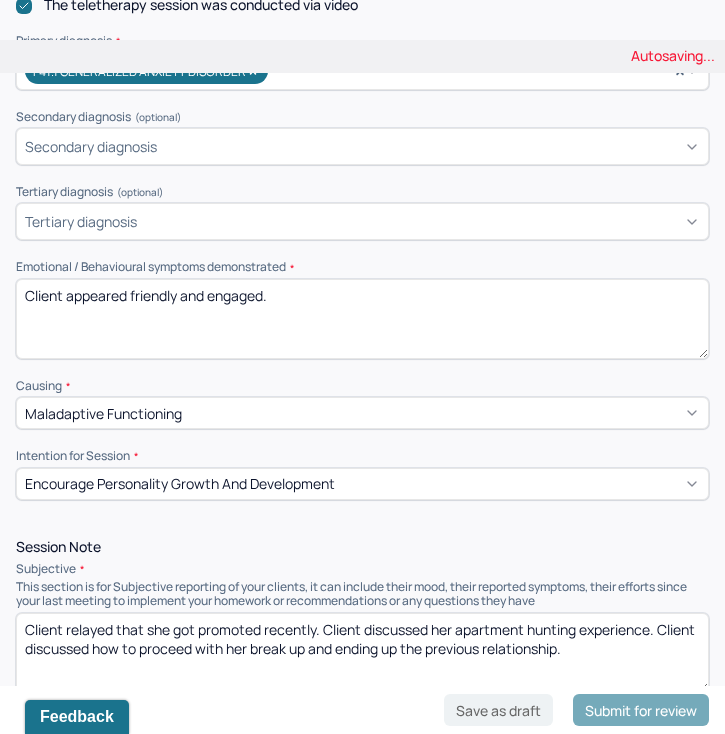 scroll, scrollTop: 0, scrollLeft: 0, axis: both 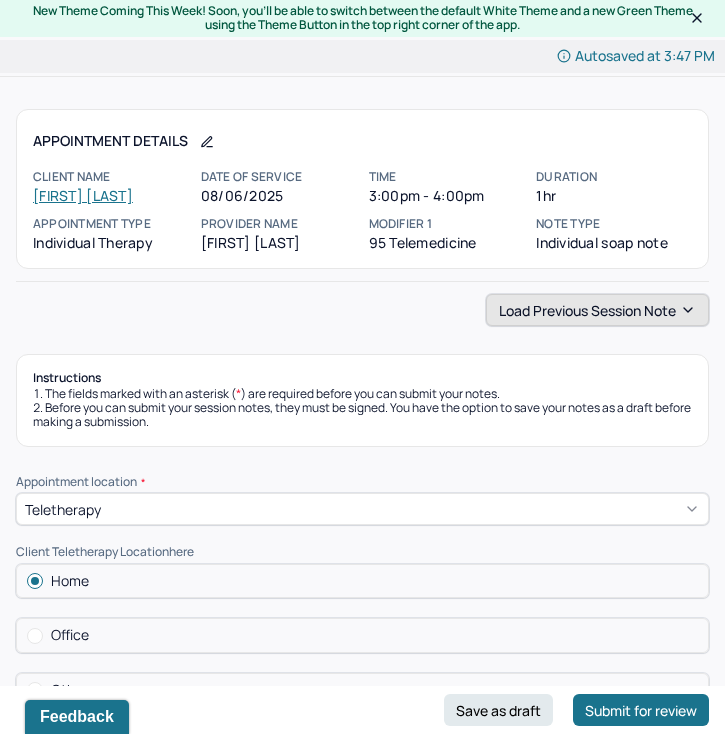 click on "Load previous session note" at bounding box center [597, 310] 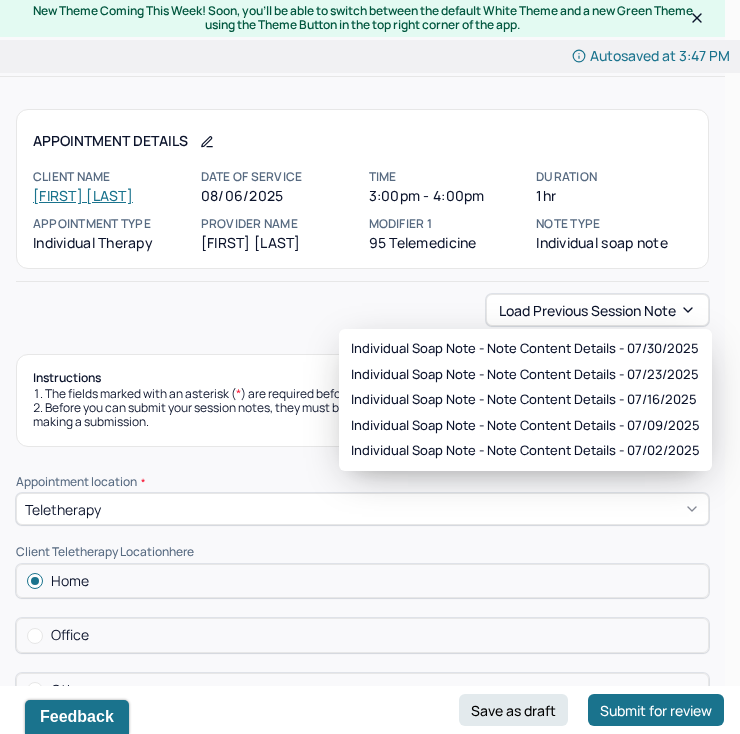 click on "Instructions The fields marked with an asterisk ( * ) are required before you can submit your notes. Before you can submit your session notes, they must be signed. You have the option to save your notes as a draft before making a submission." at bounding box center [362, 400] 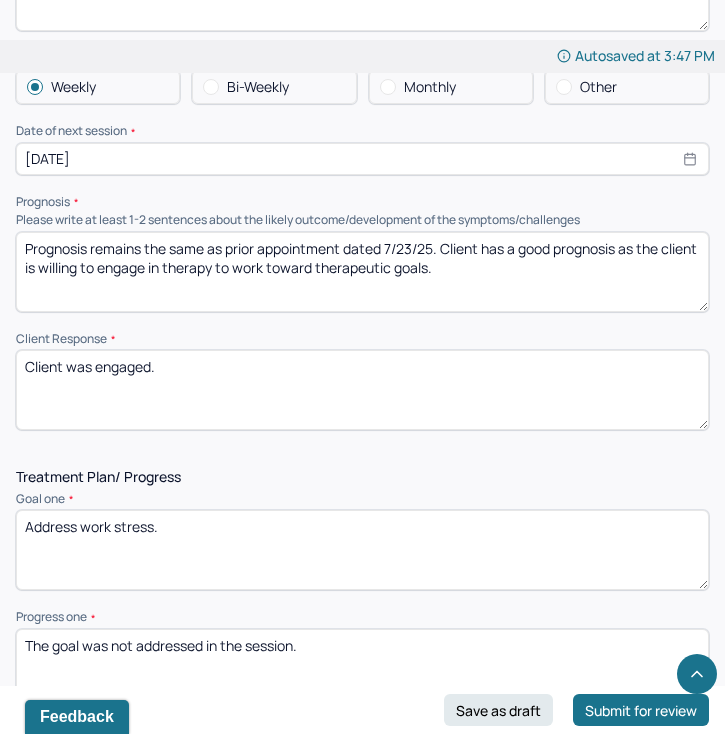 scroll, scrollTop: 2648, scrollLeft: 0, axis: vertical 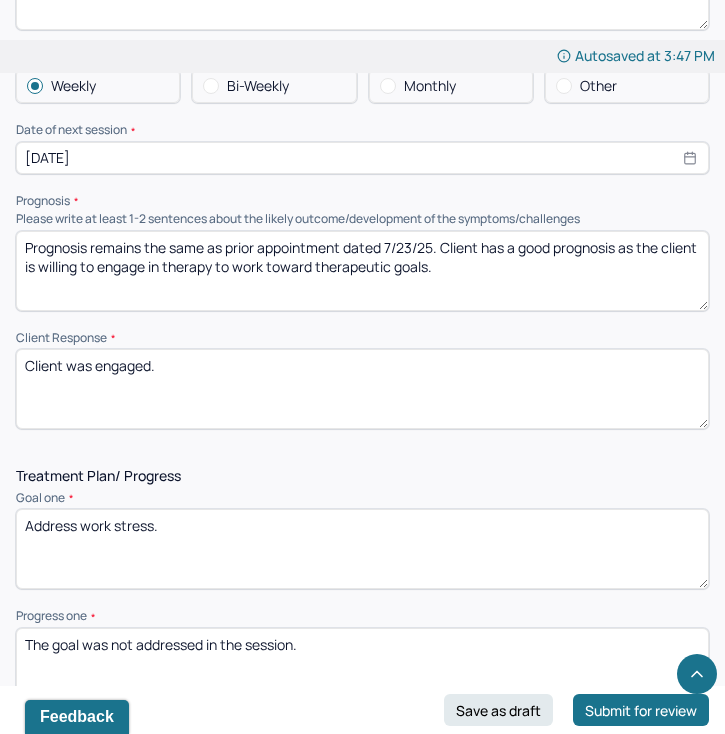 click on "Prognosis remains the same as prior appointment dated 7/23/25. Client has a good prognosis as the client is willing to engage in therapy to work toward therapeutic goals." at bounding box center (362, 271) 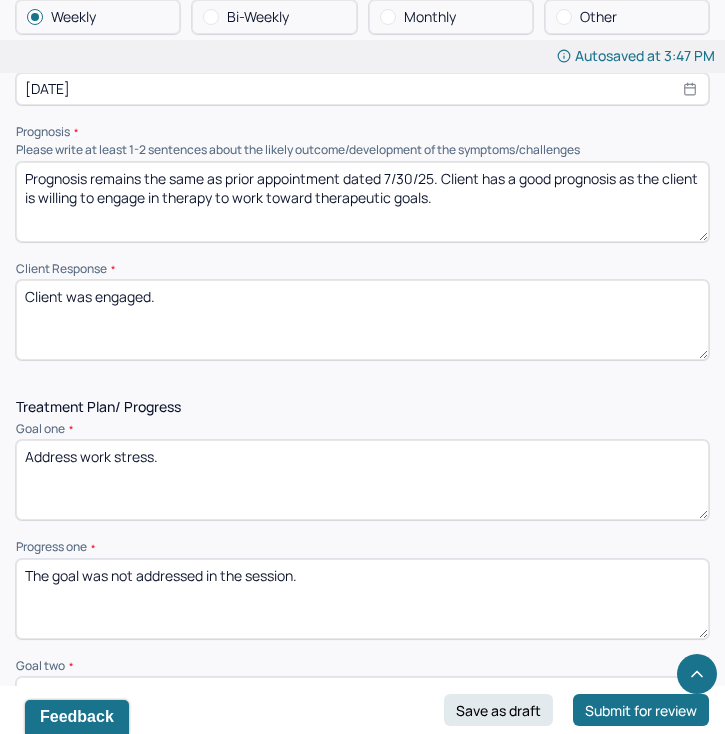 scroll, scrollTop: 2796, scrollLeft: 0, axis: vertical 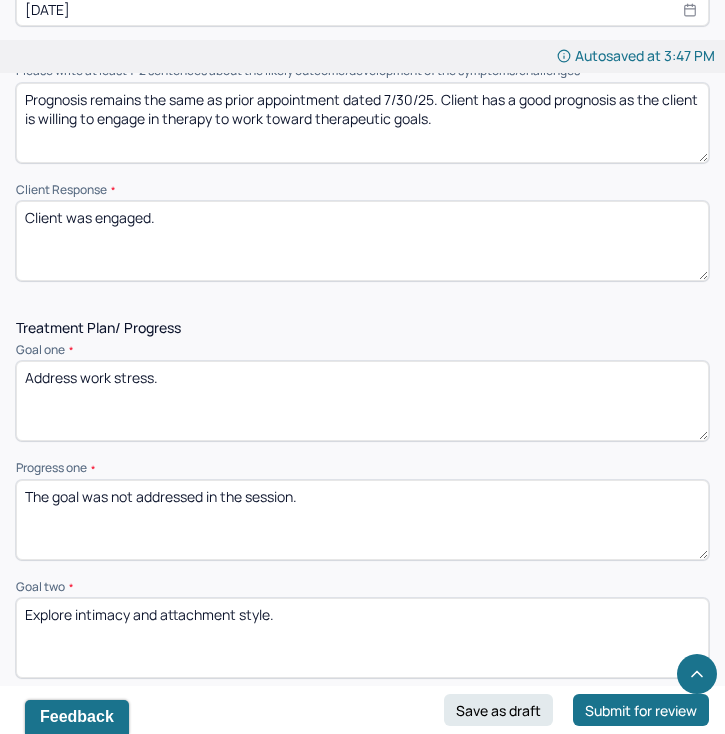 type on "Prognosis remains the same as prior appointment dated 7/30/25. Client has a good prognosis as the client is willing to engage in therapy to work toward therapeutic goals." 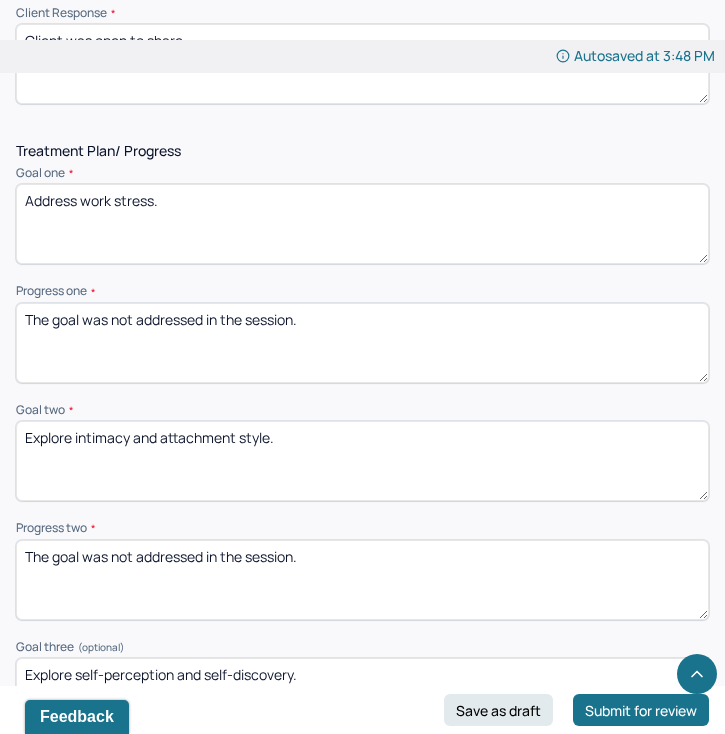 scroll, scrollTop: 2975, scrollLeft: 0, axis: vertical 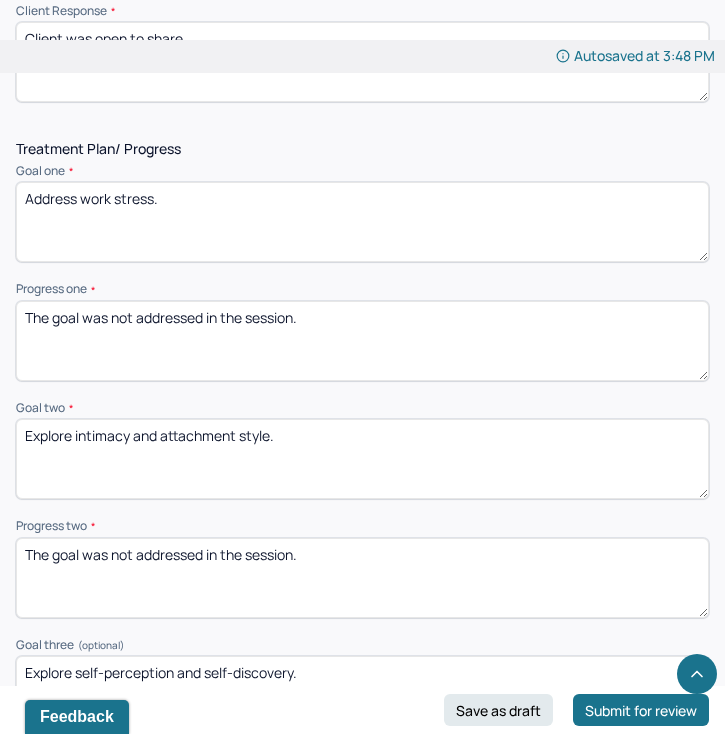 type on "Client was open to share." 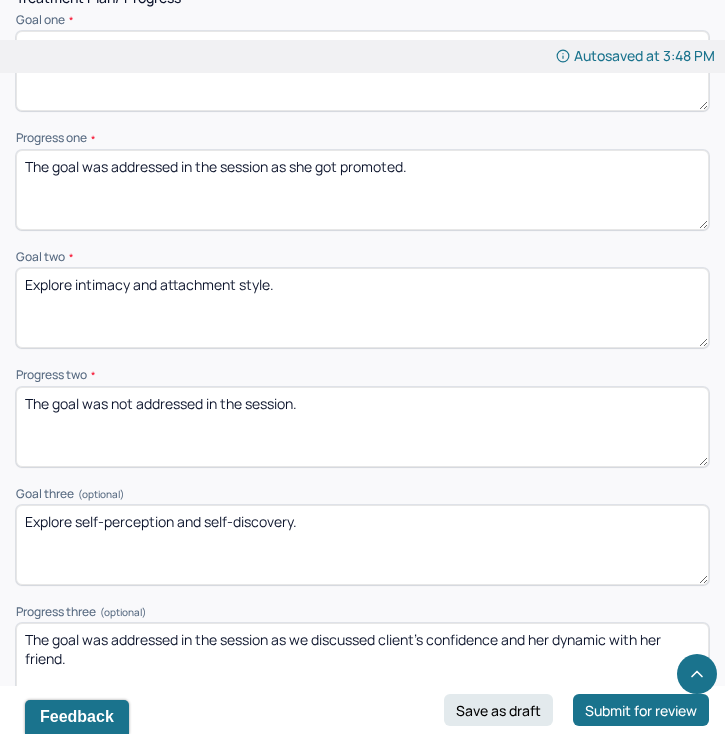 scroll, scrollTop: 3128, scrollLeft: 0, axis: vertical 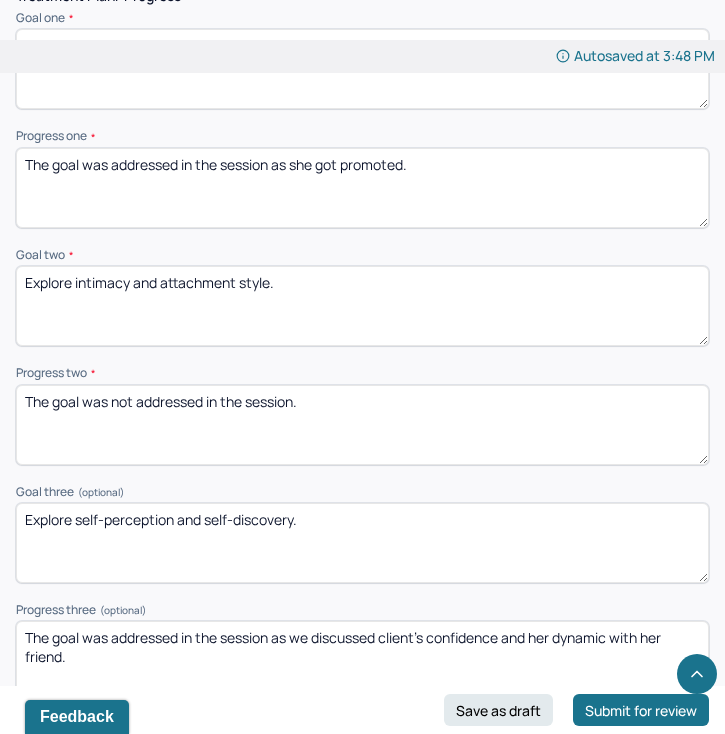 type on "The goal was addressed in the session as she got promoted." 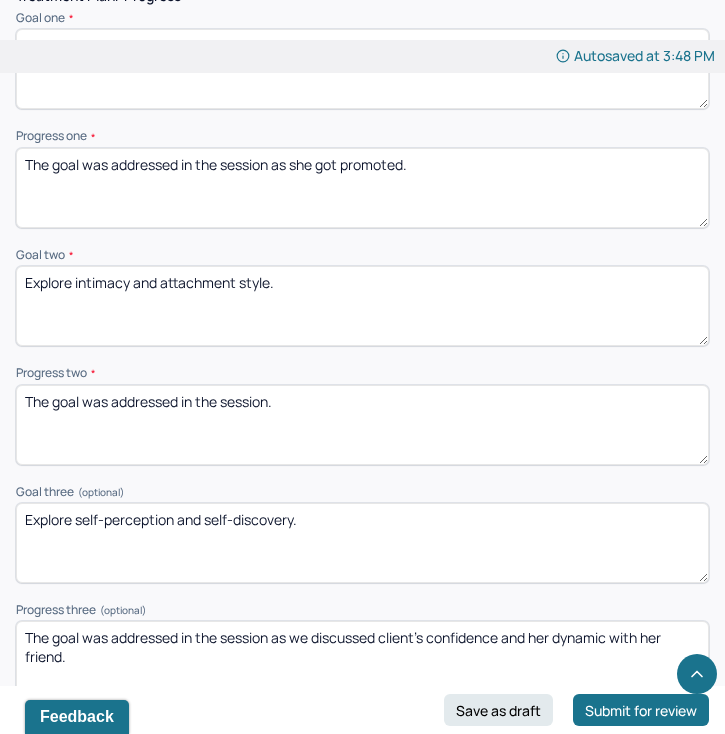 click on "The goal was addressed in the session." at bounding box center [362, 425] 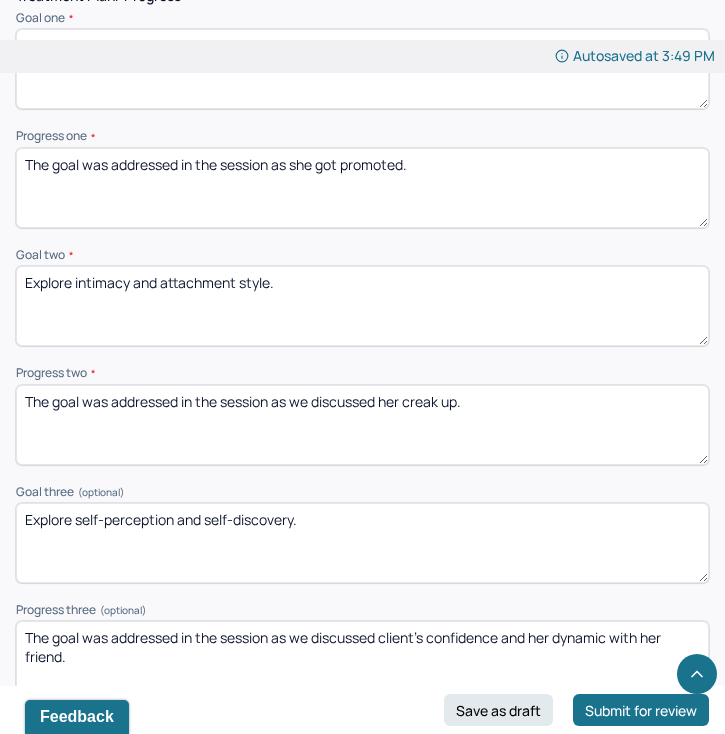 click on "The goal was addressed in the session as we discussed her creak up." at bounding box center (362, 425) 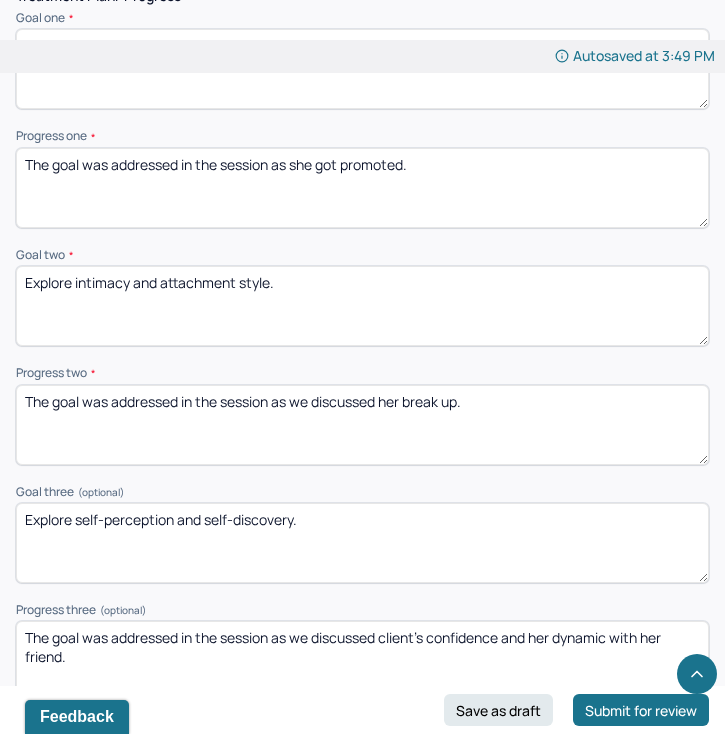 type on "The goal was addressed in the session as we discussed her break up." 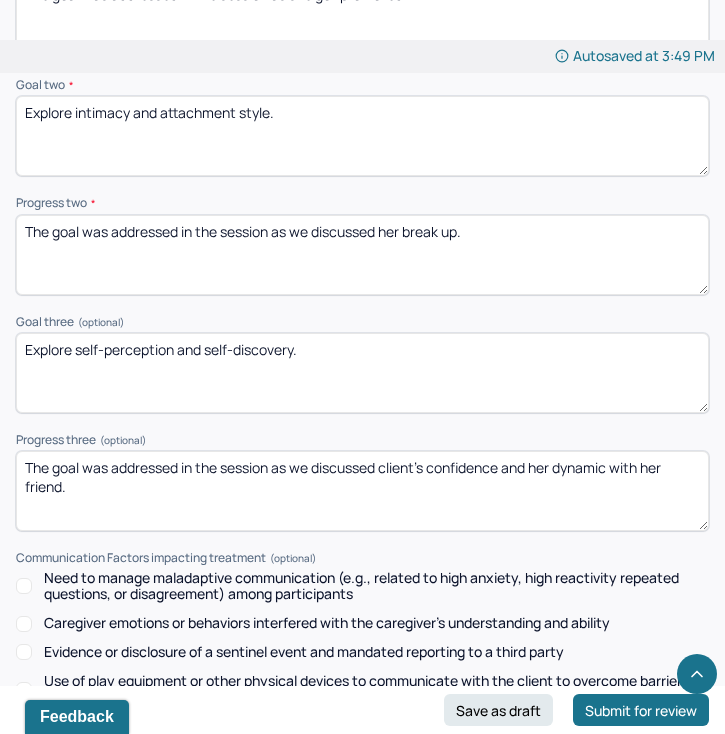 scroll, scrollTop: 3322, scrollLeft: 0, axis: vertical 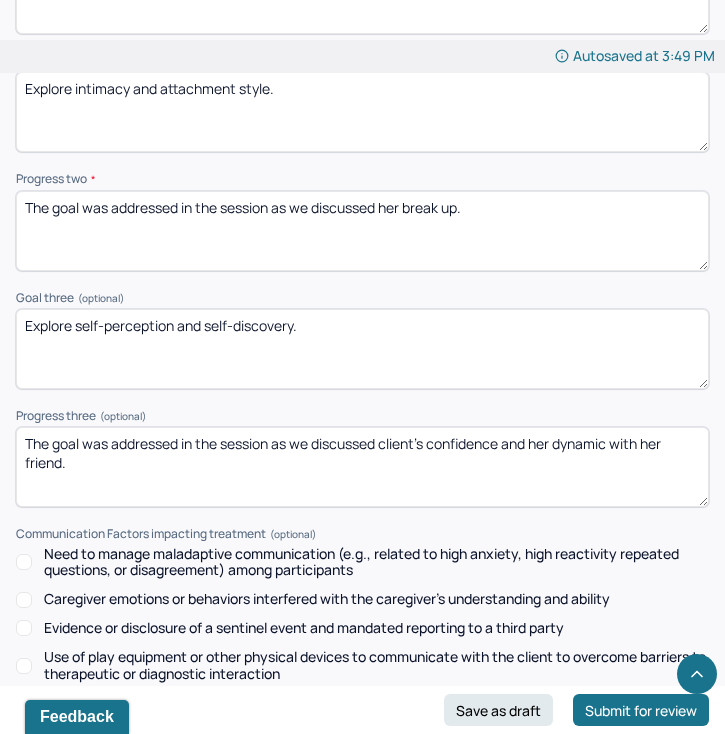 click on "The goal was addressed in the session as we discussed client's confidence and her dynamic with her friend." at bounding box center (362, 467) 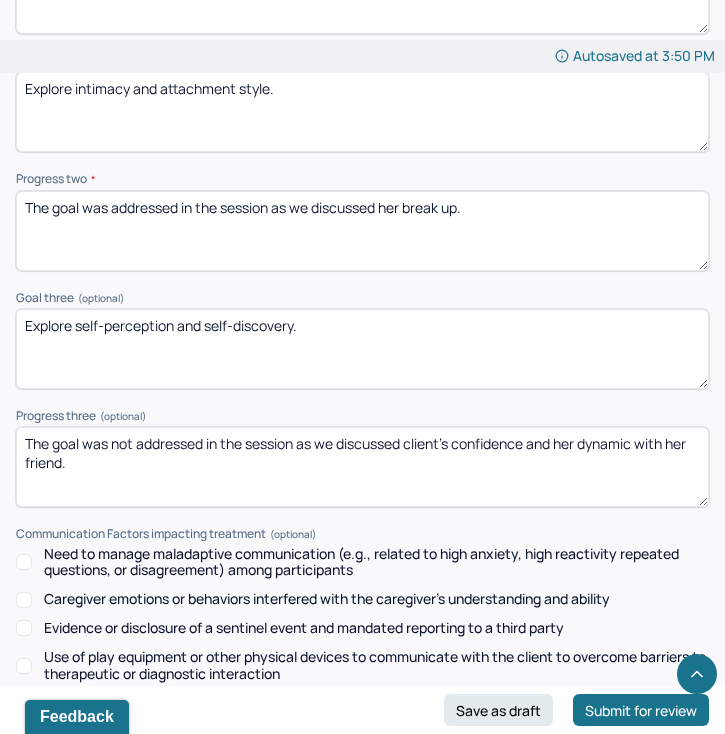 drag, startPoint x: 294, startPoint y: 430, endPoint x: 61, endPoint y: 457, distance: 234.55916 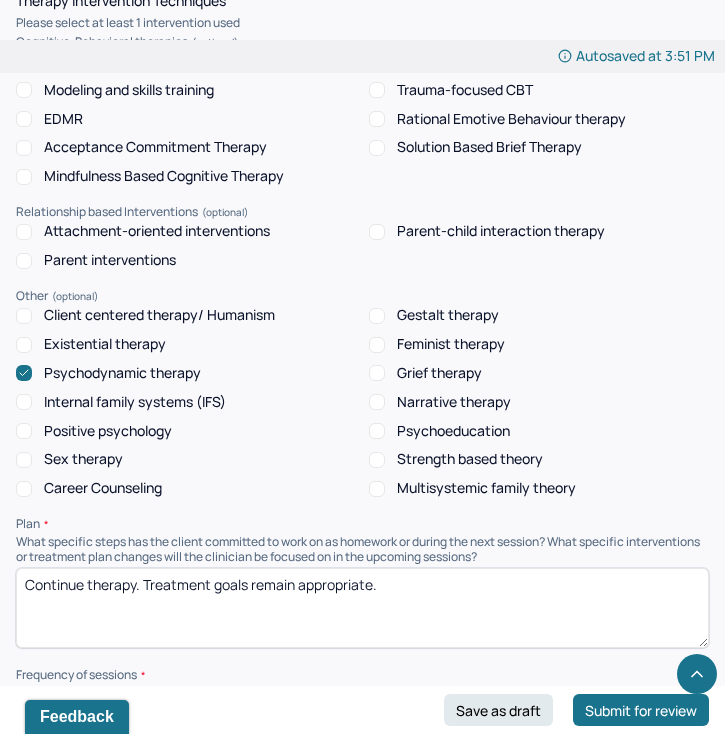 scroll, scrollTop: 2007, scrollLeft: 0, axis: vertical 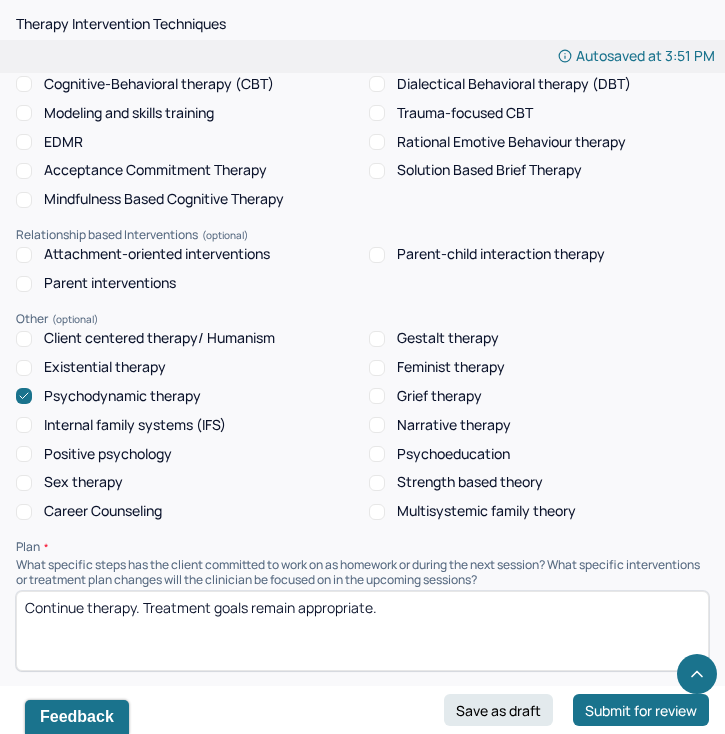 type on "The goal was not addressed in the session." 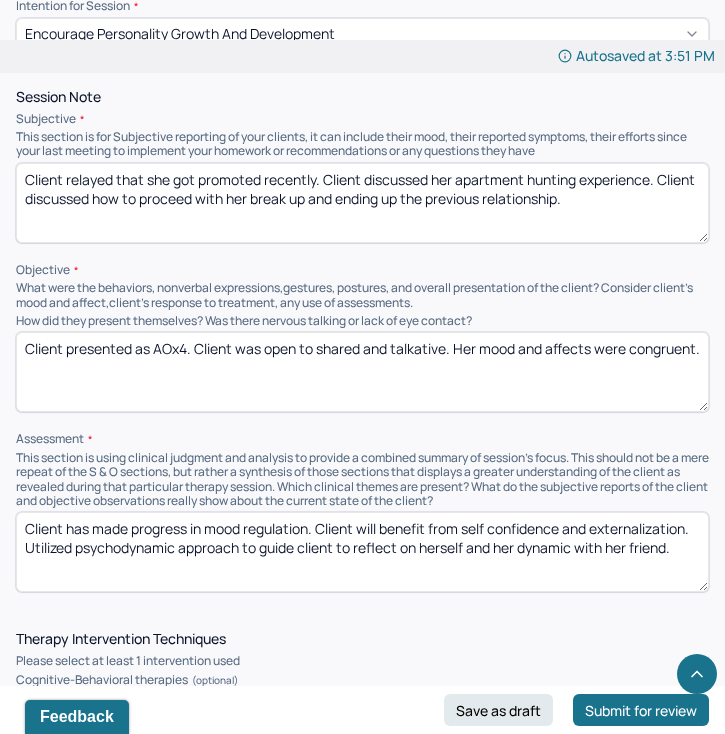 scroll, scrollTop: 1385, scrollLeft: 0, axis: vertical 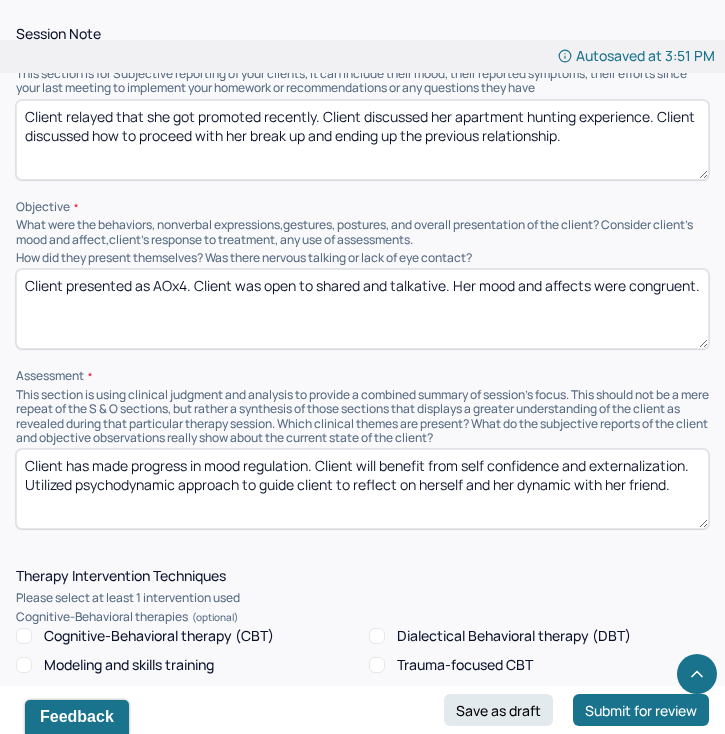 drag, startPoint x: 466, startPoint y: 458, endPoint x: 682, endPoint y: 452, distance: 216.08331 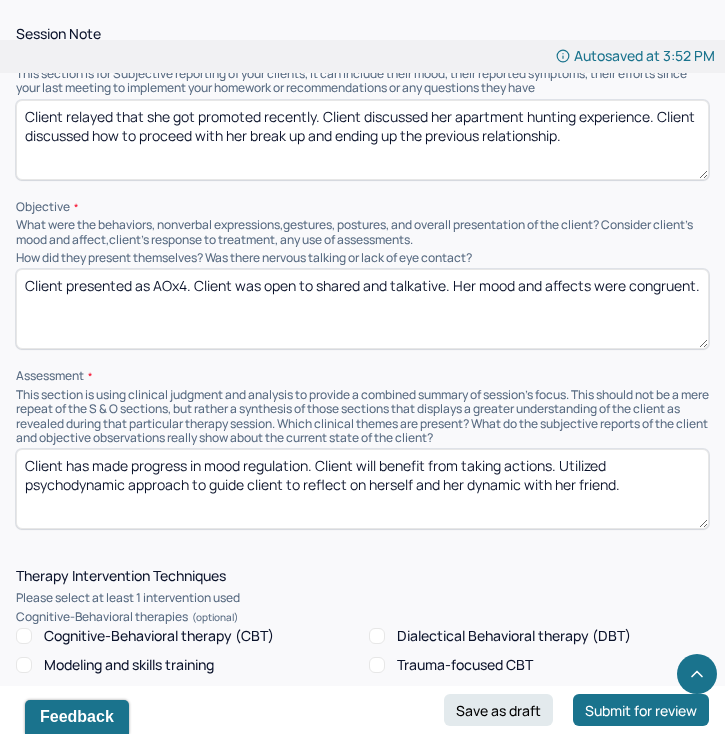 click on "Client has made progress in mood regulation. Client will benefit from taking actionsn. Utilized psychodynamic approach to guide client to reflect on herself and her dynamic with her friend." at bounding box center [362, 489] 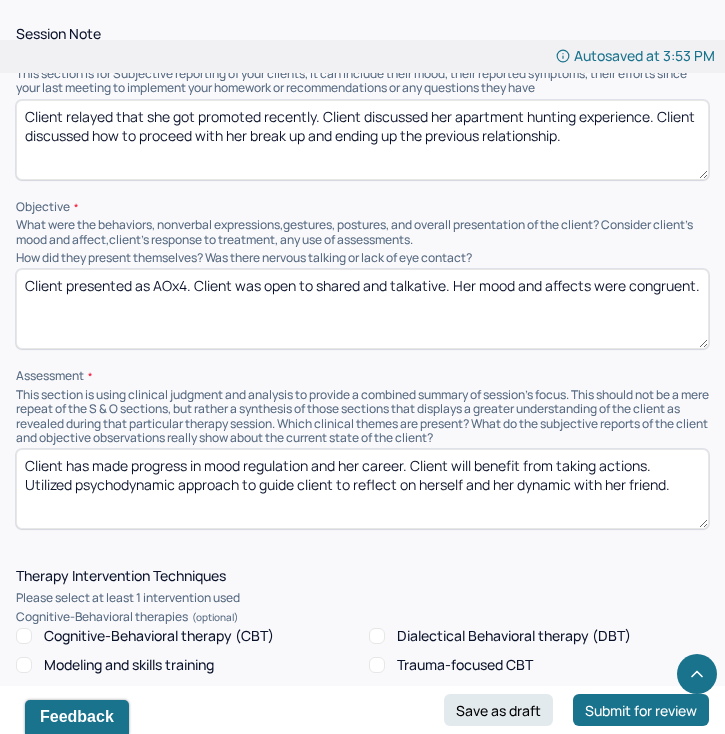 drag, startPoint x: 176, startPoint y: 475, endPoint x: 77, endPoint y: 471, distance: 99.08077 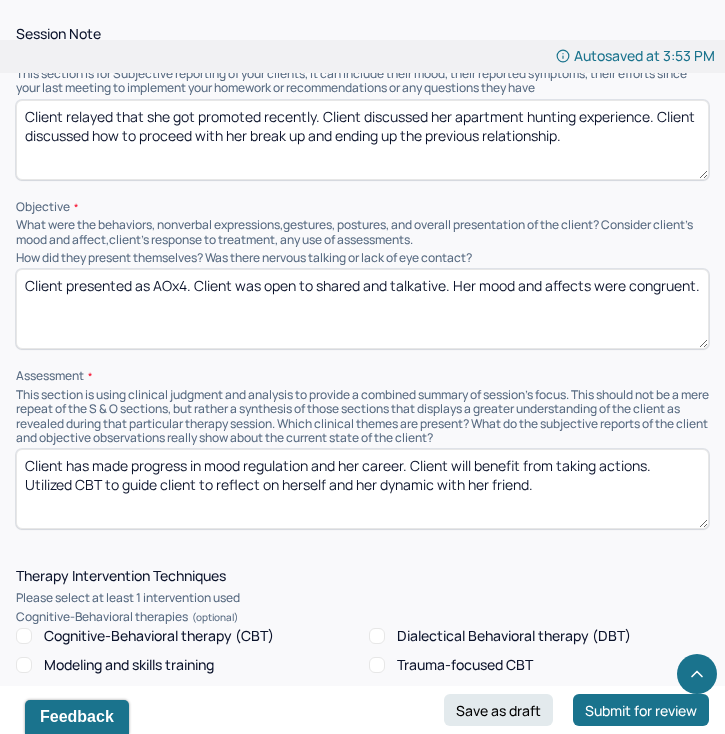 drag, startPoint x: 216, startPoint y: 472, endPoint x: 531, endPoint y: 476, distance: 315.0254 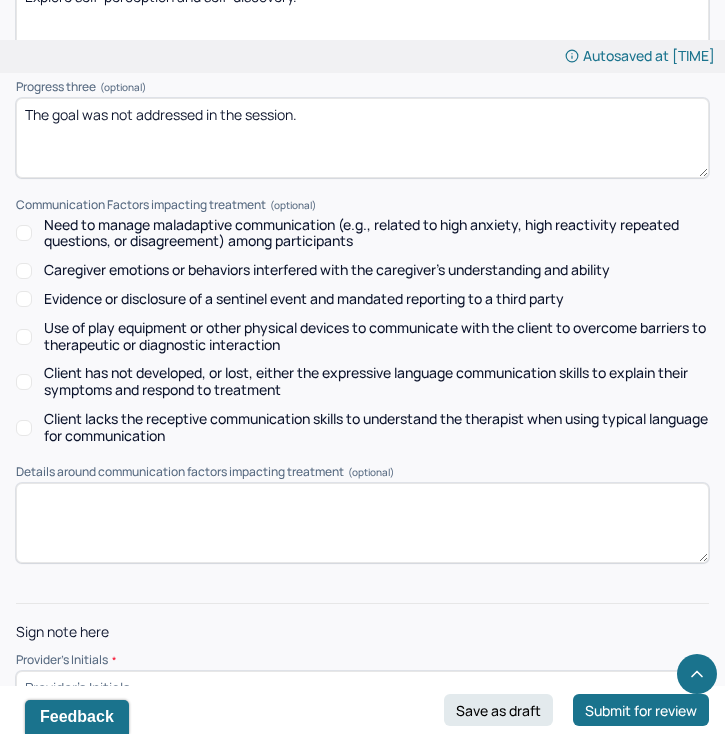 scroll, scrollTop: 3668, scrollLeft: 0, axis: vertical 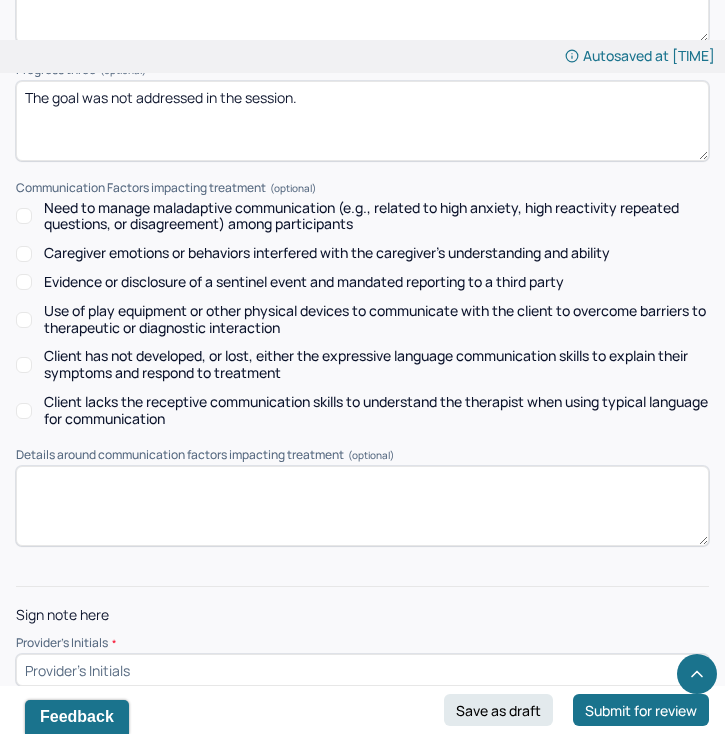 type on "Client has made progress in mood regulation and her career. Client will benefit from taking actions. Utilized CBT to guide client to weight the pros and cons of her housing options." 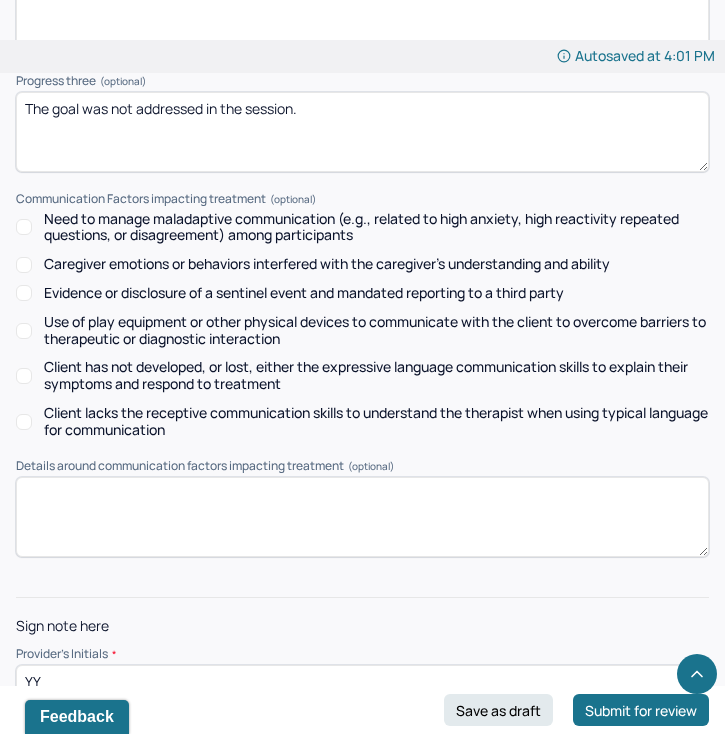 scroll, scrollTop: 3668, scrollLeft: 0, axis: vertical 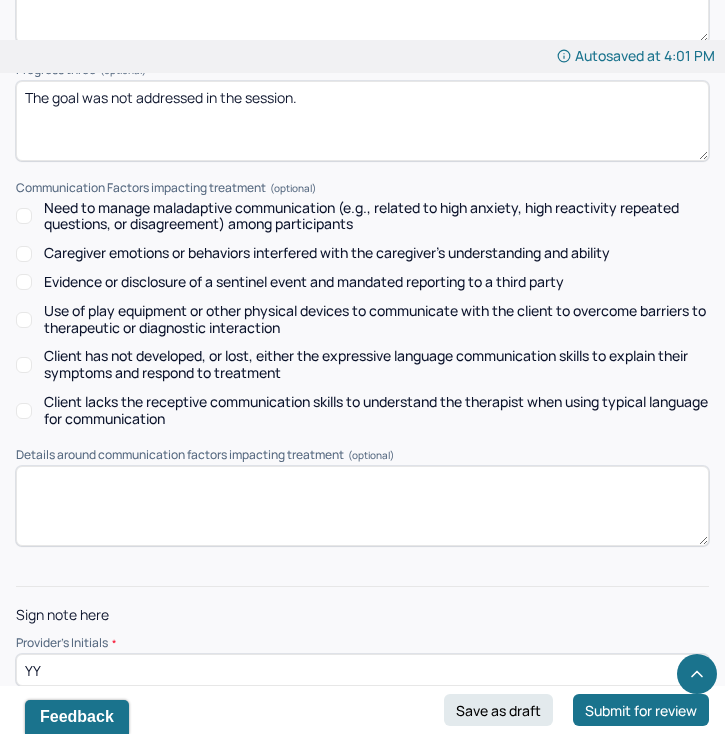 type on "YY" 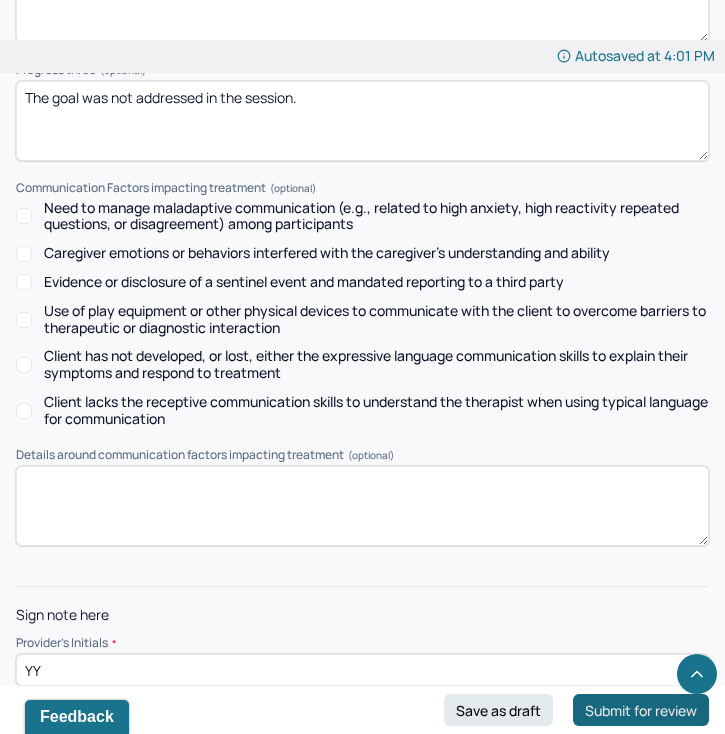 click on "Submit for review" at bounding box center (641, 710) 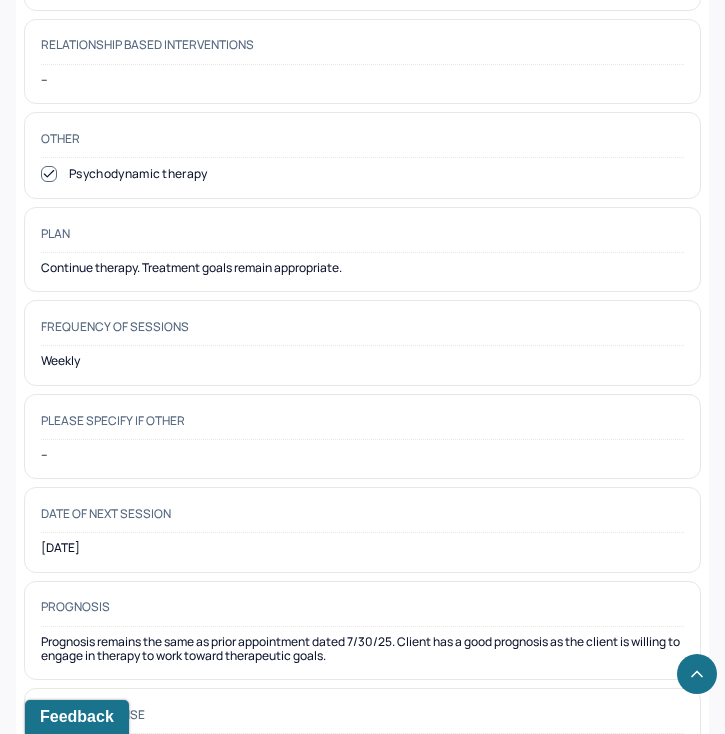 scroll, scrollTop: 2009, scrollLeft: 0, axis: vertical 